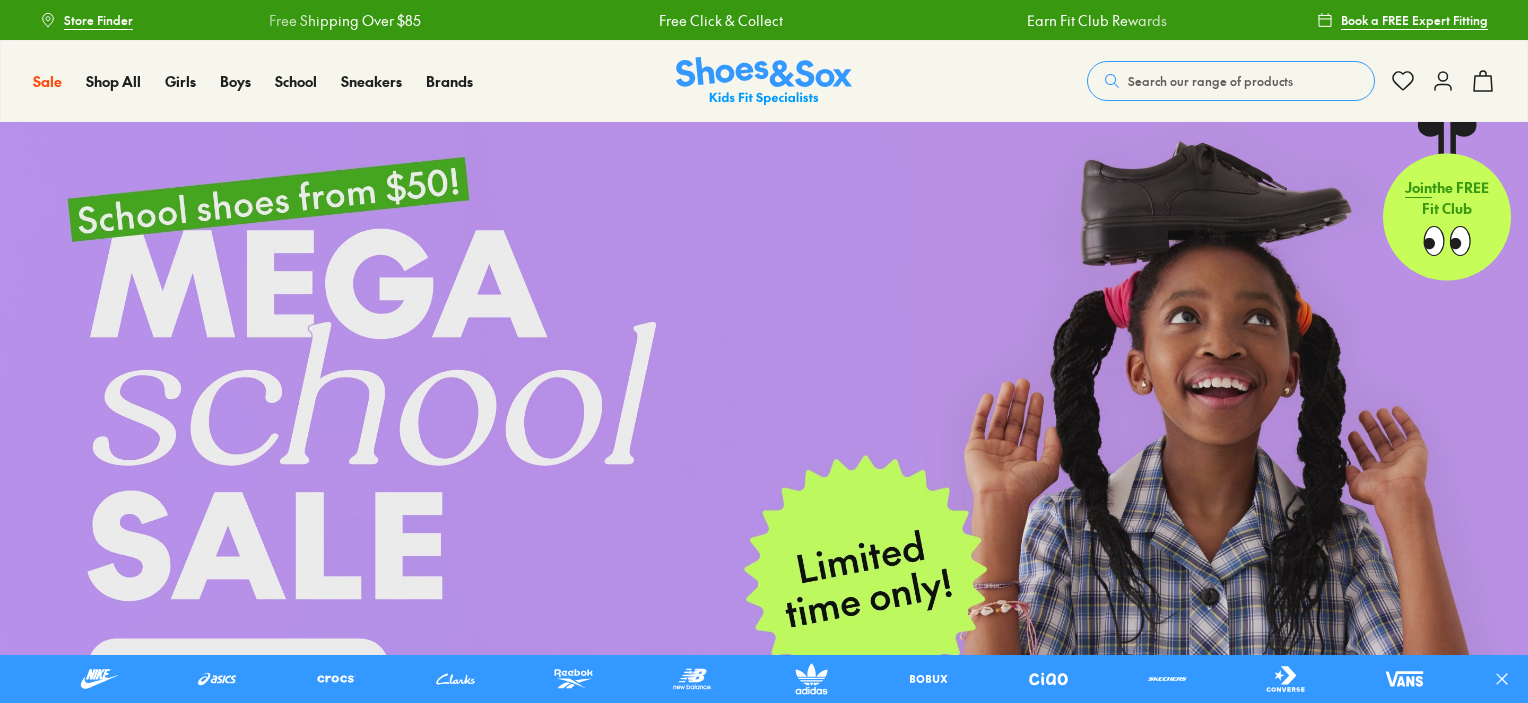 click at bounding box center (764, 455) 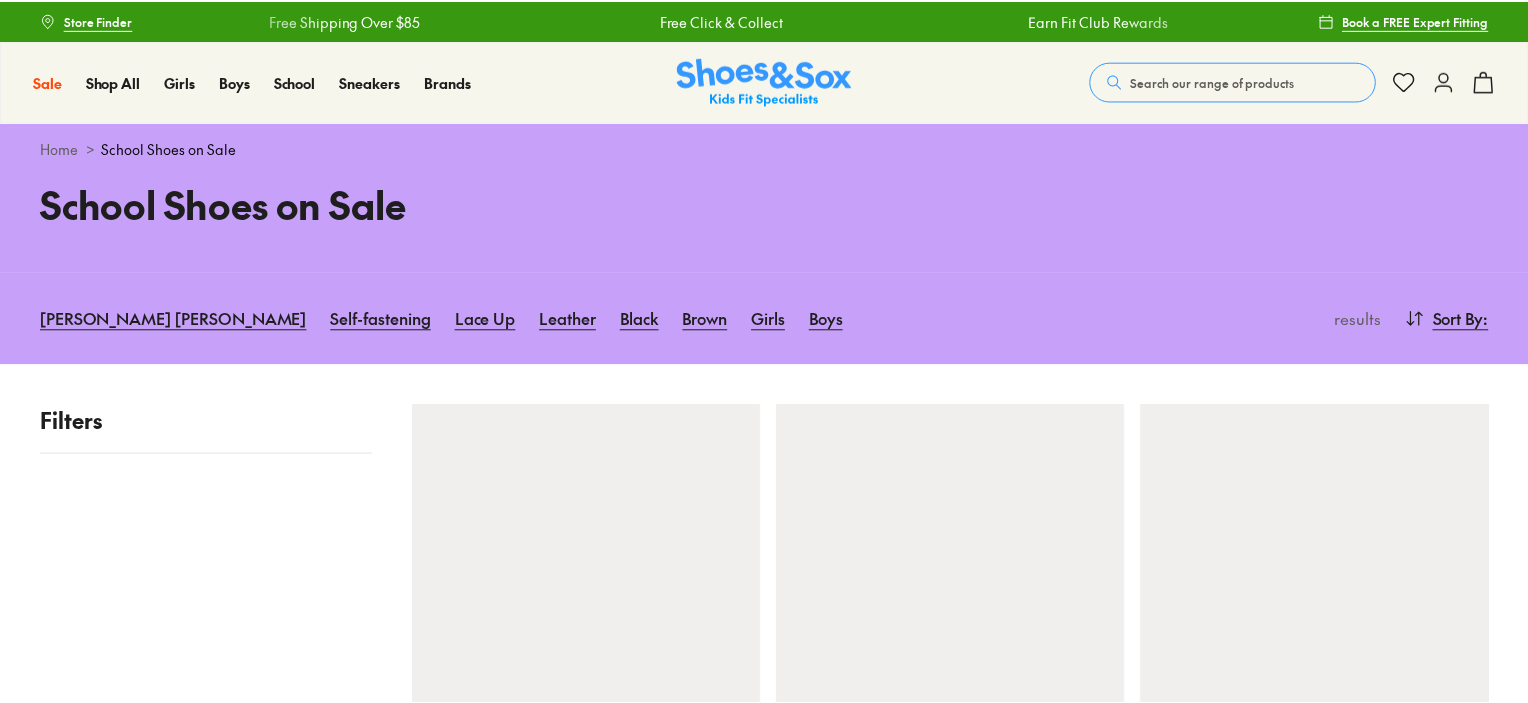 scroll, scrollTop: 0, scrollLeft: 0, axis: both 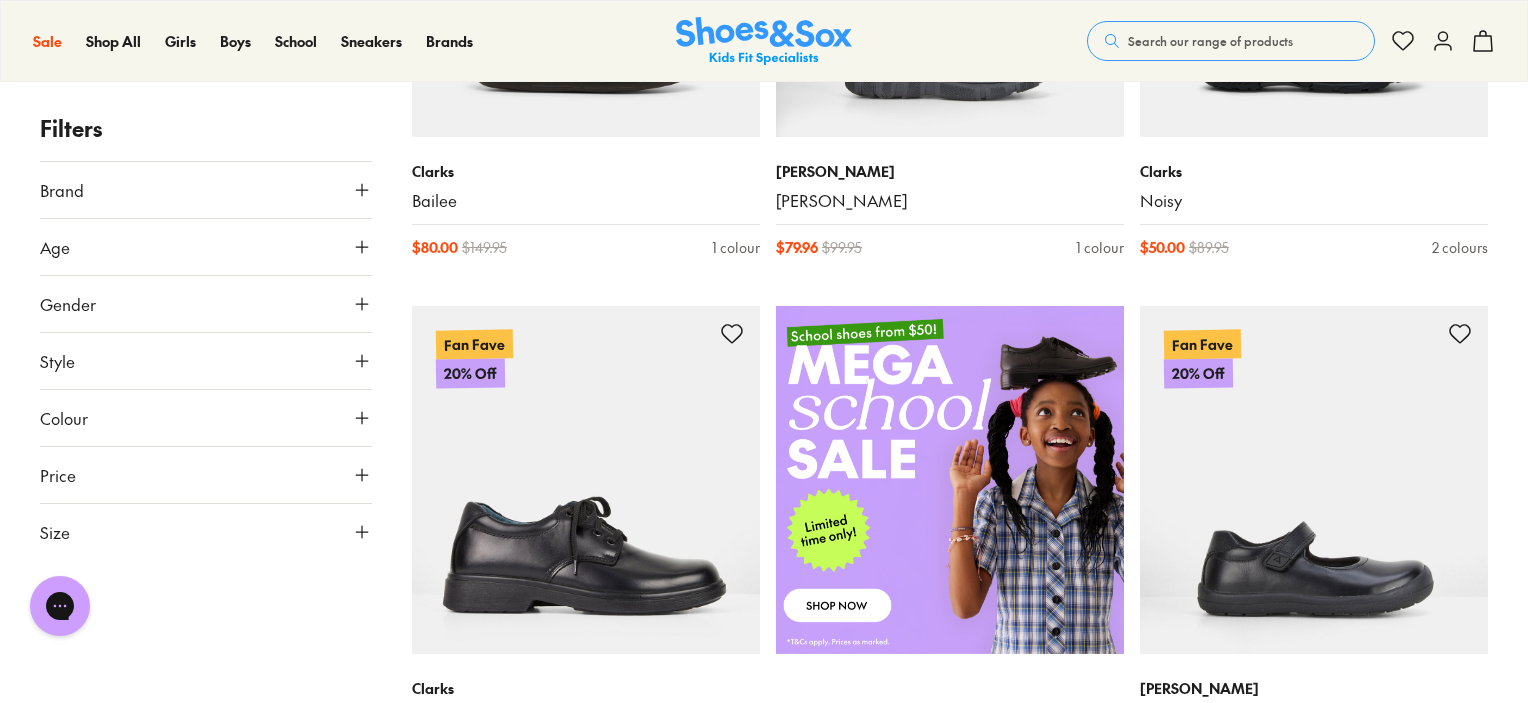 drag, startPoint x: 1532, startPoint y: 97, endPoint x: 1535, endPoint y: 121, distance: 24.186773 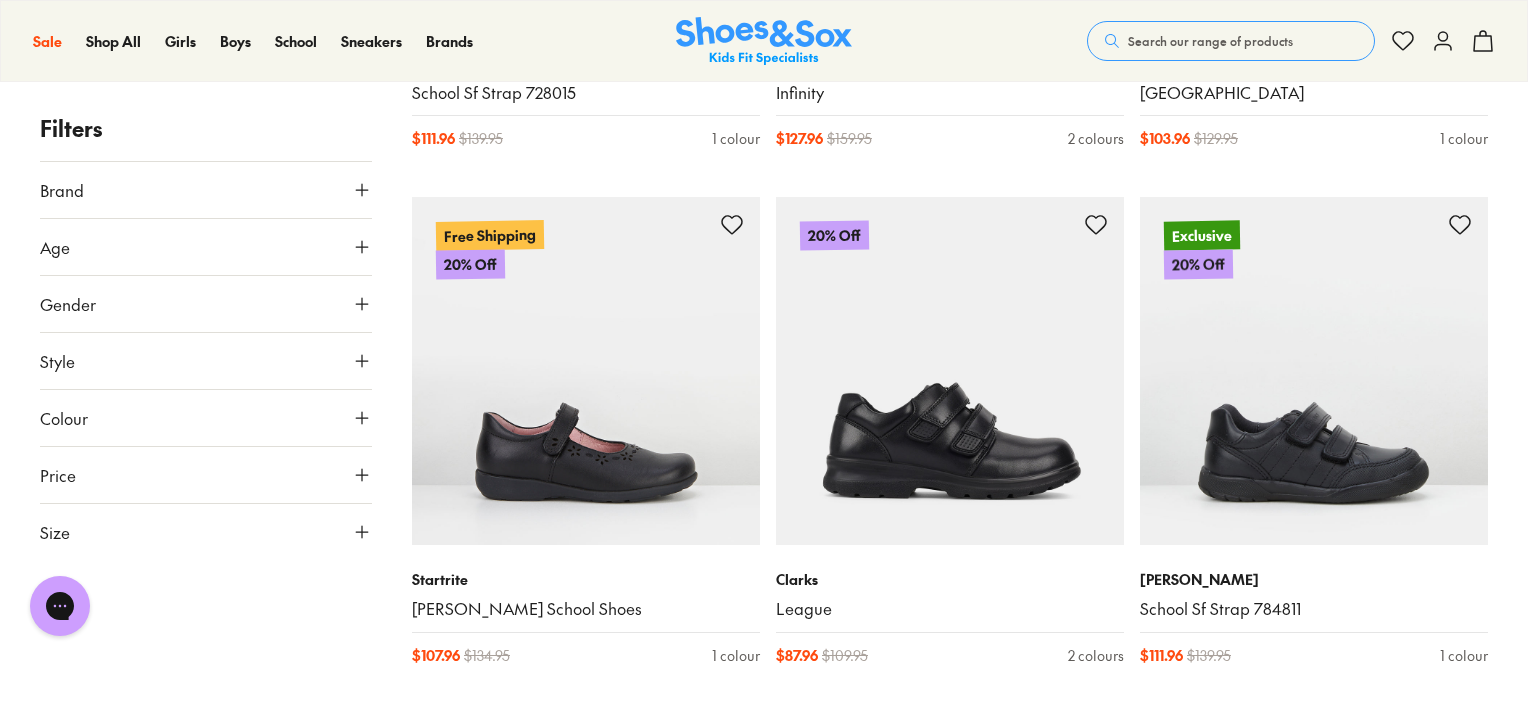 scroll, scrollTop: 3355, scrollLeft: 0, axis: vertical 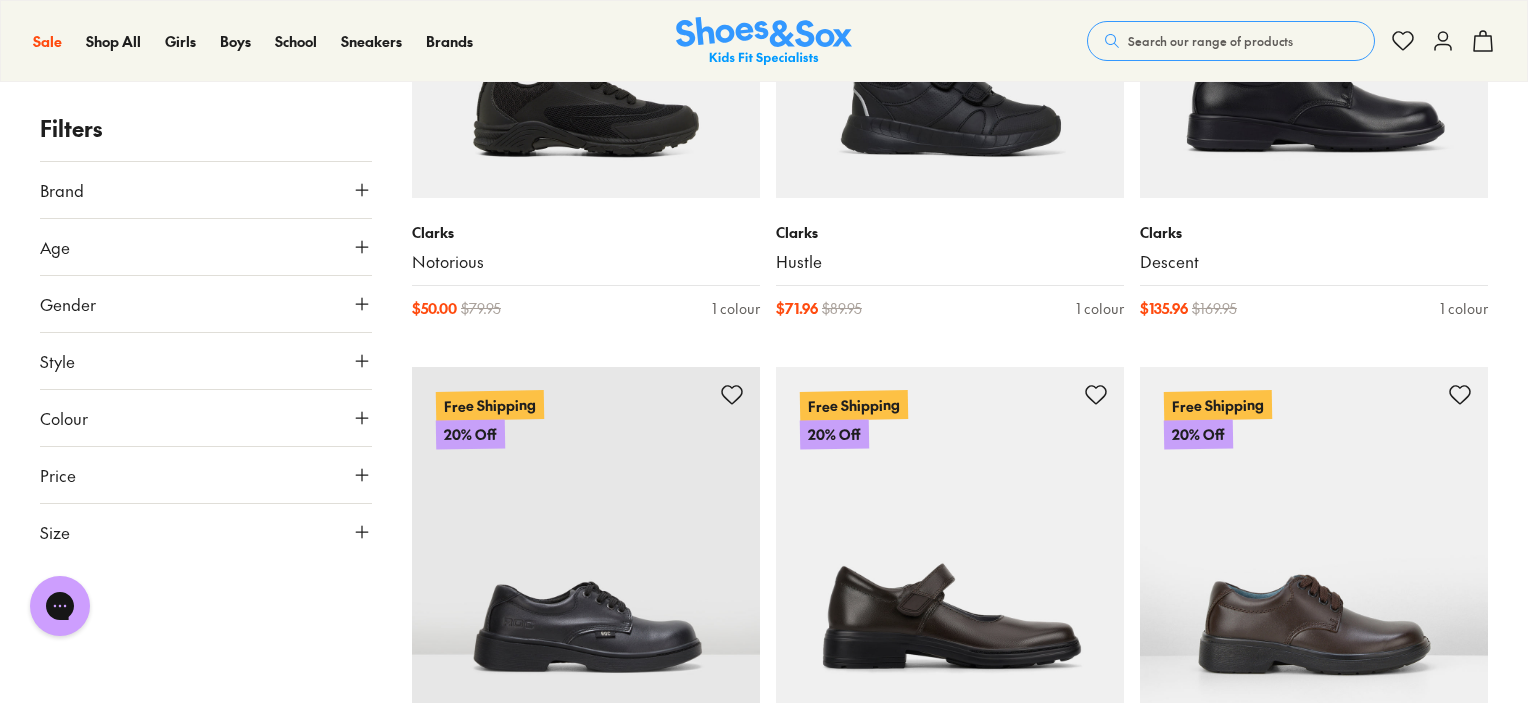 type on "***" 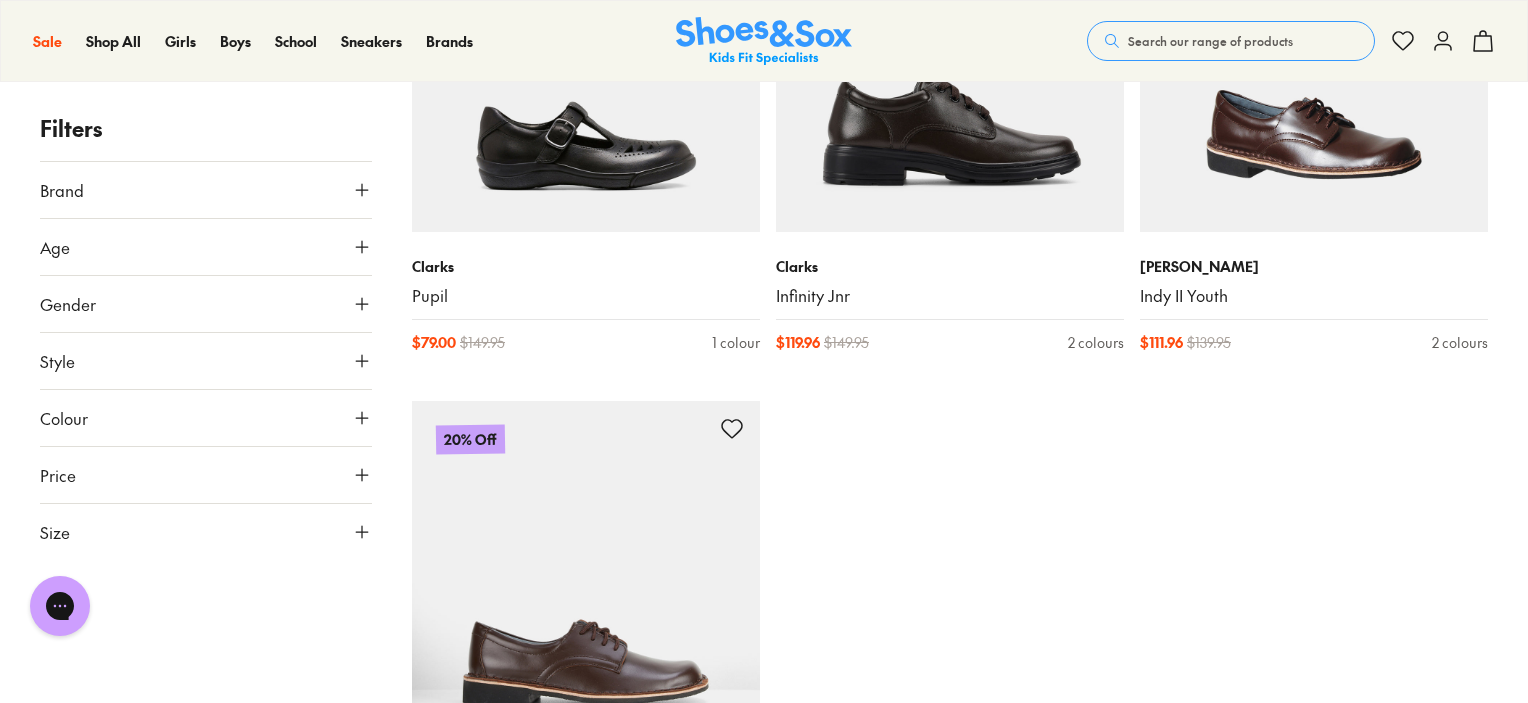 scroll, scrollTop: 13399, scrollLeft: 0, axis: vertical 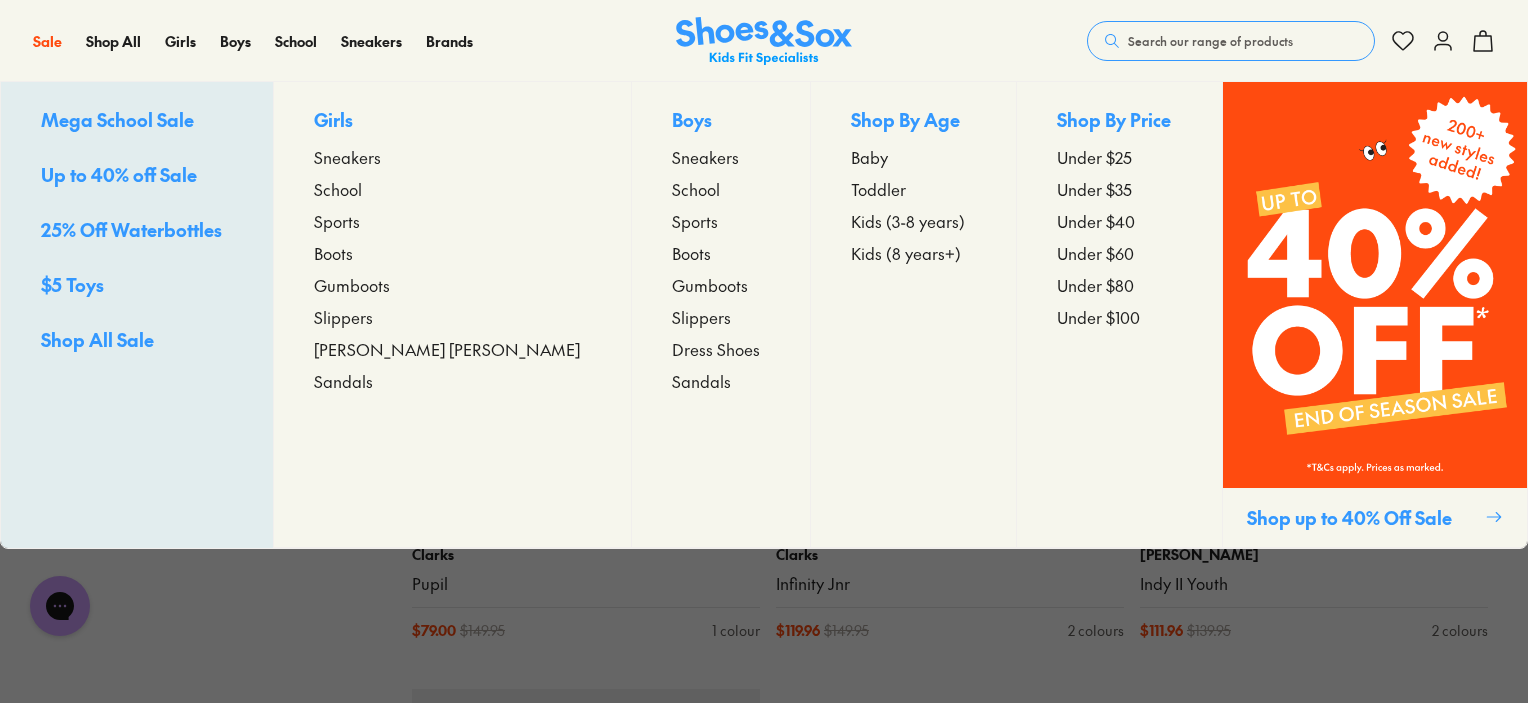 click on "25% Off Waterbottles" at bounding box center (131, 229) 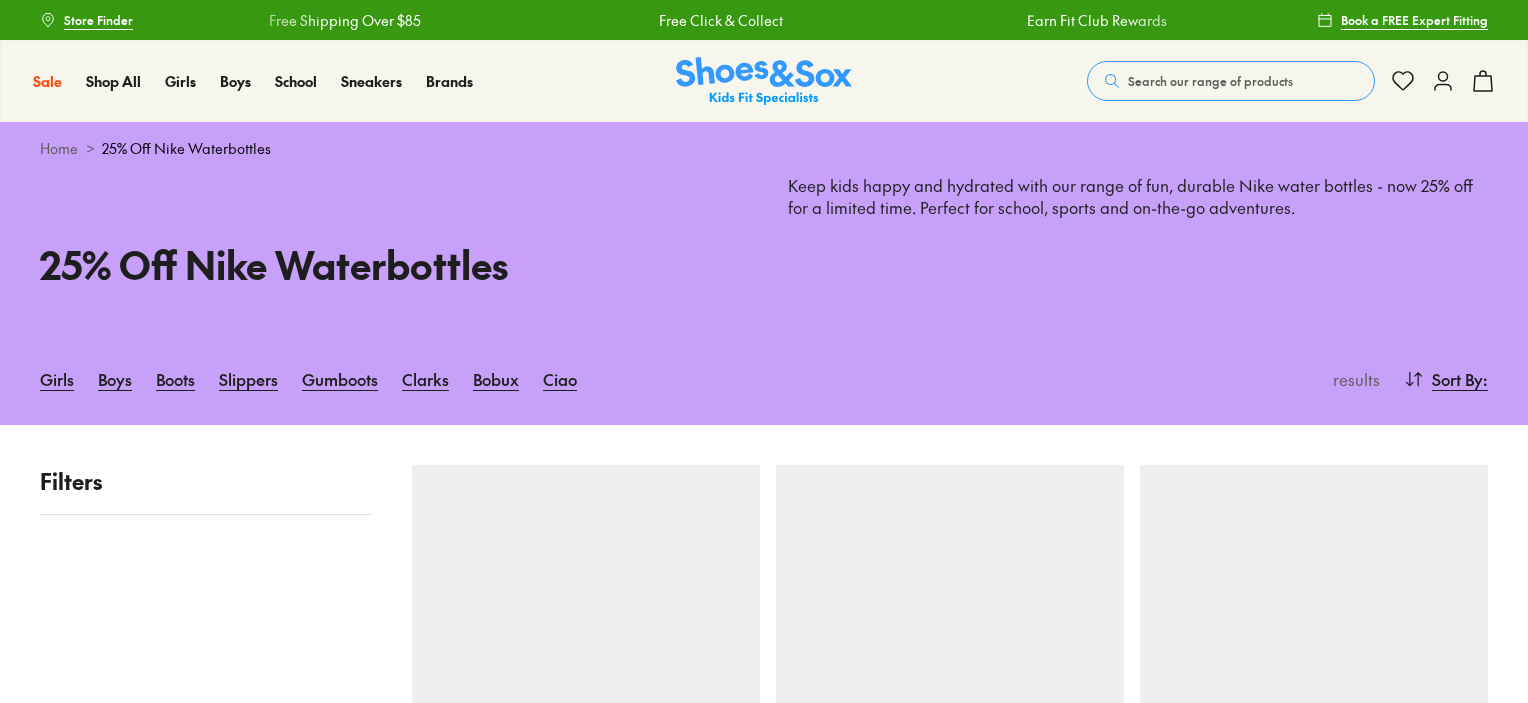 scroll, scrollTop: 0, scrollLeft: 0, axis: both 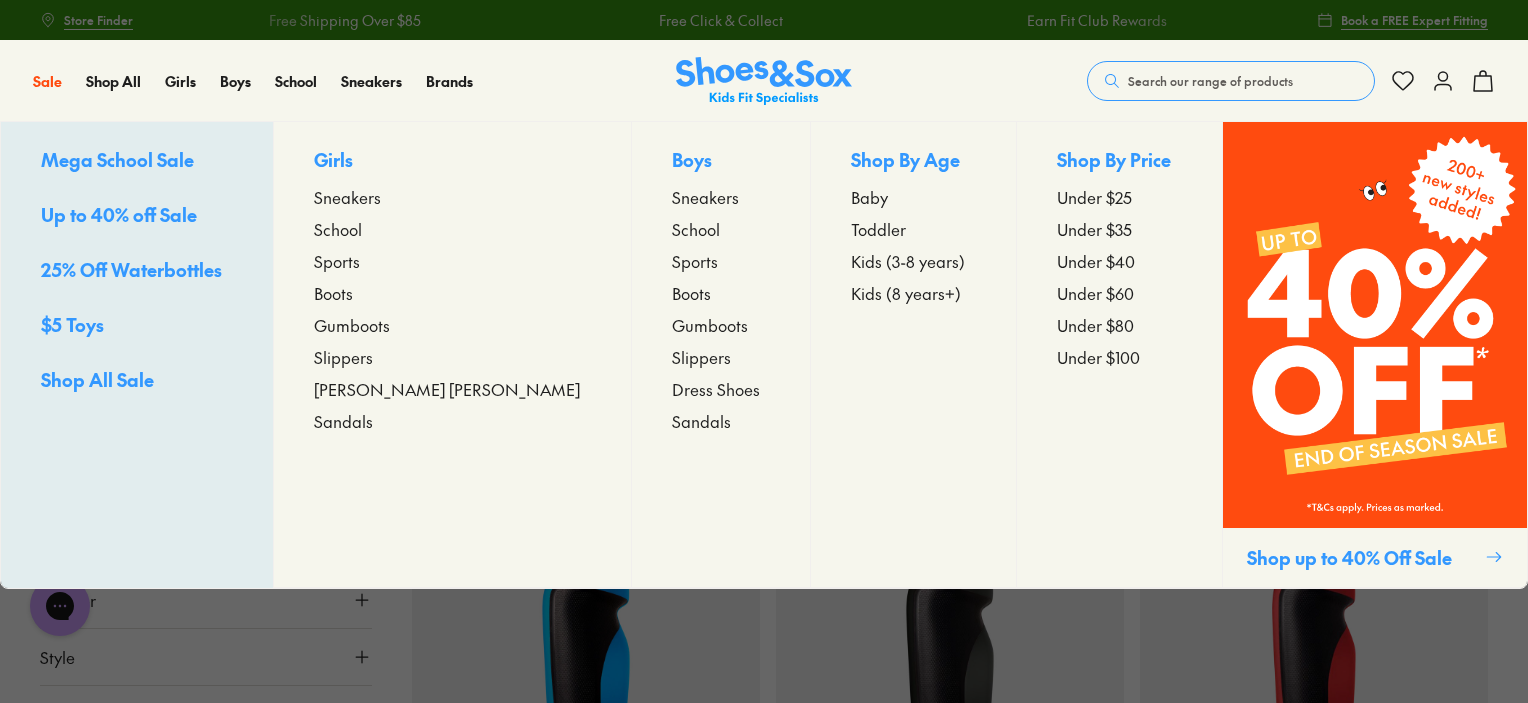 click on "$5 Toys" at bounding box center [72, 324] 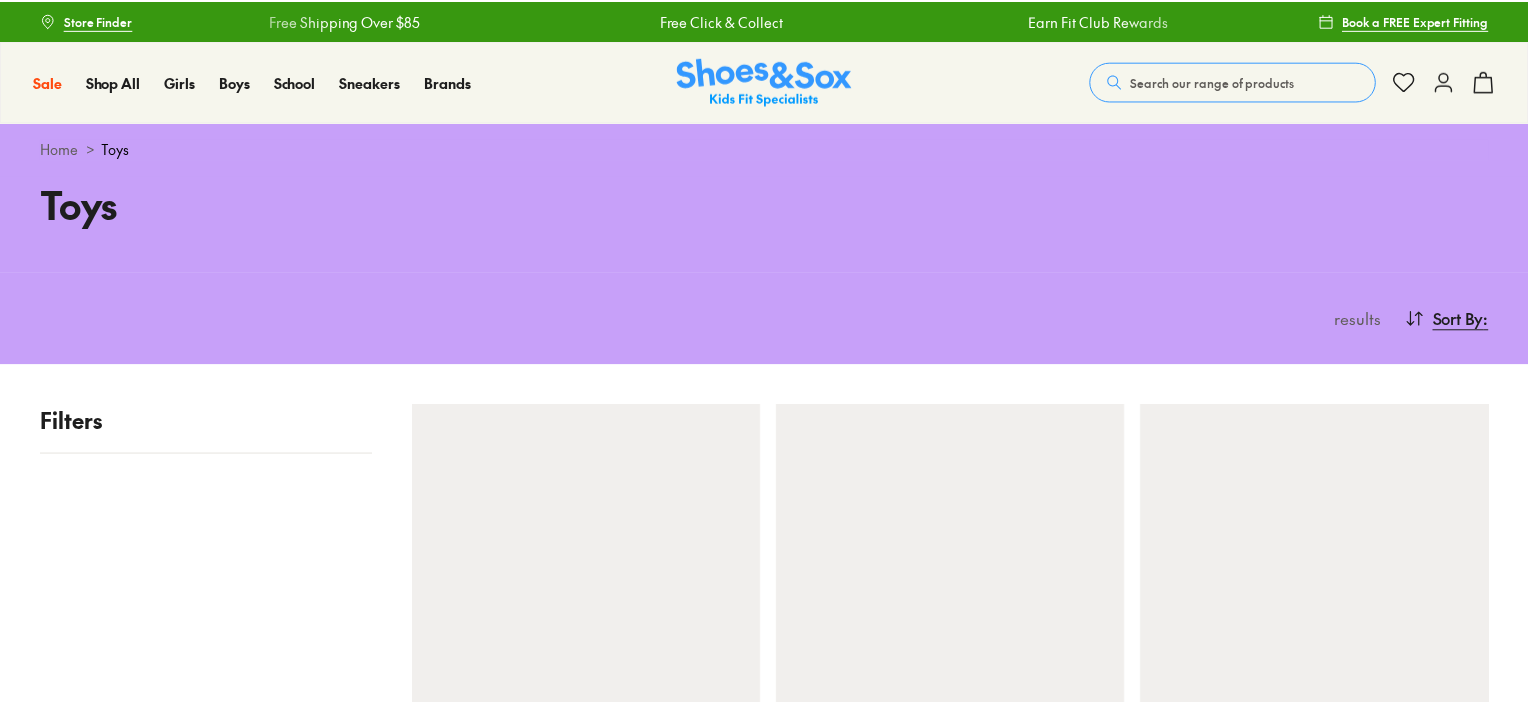 scroll, scrollTop: 0, scrollLeft: 0, axis: both 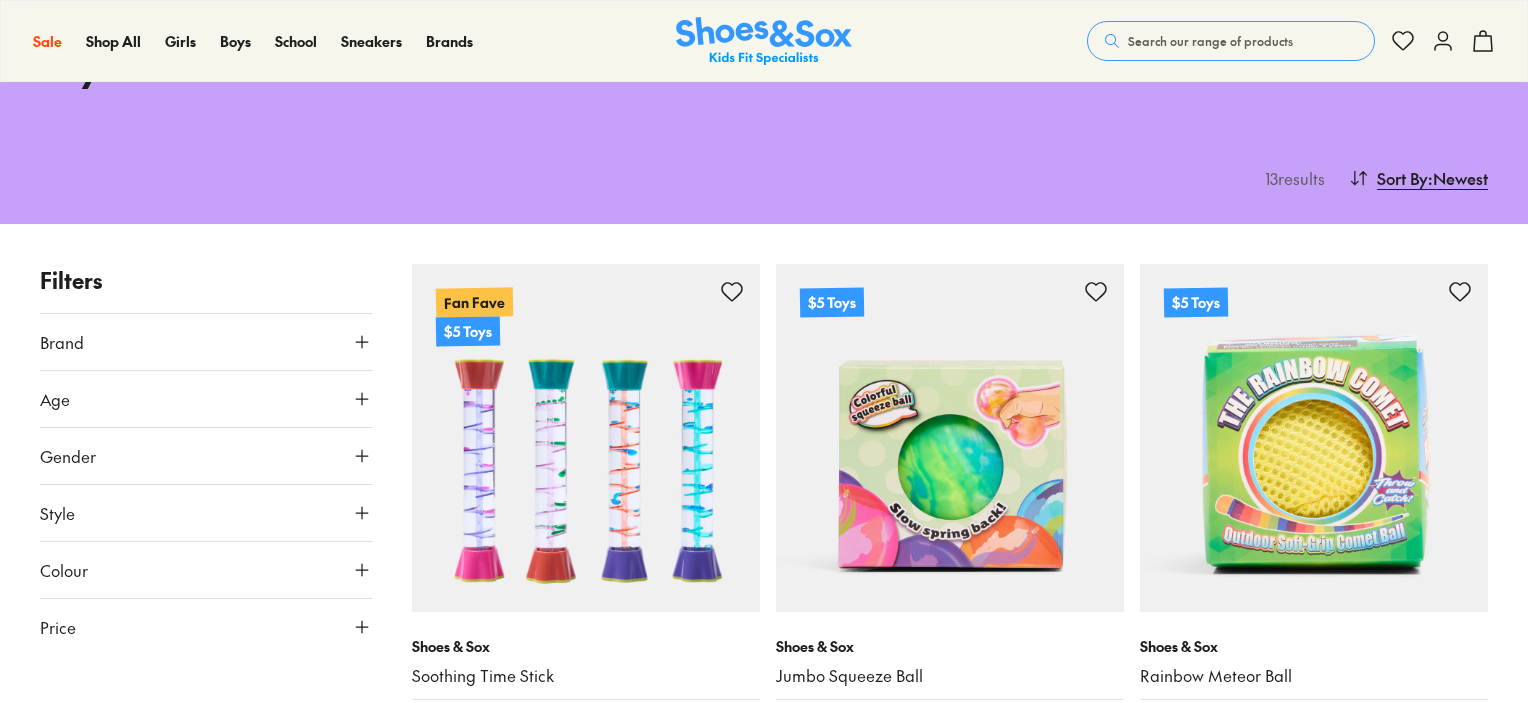 drag, startPoint x: 1534, startPoint y: 116, endPoint x: 1535, endPoint y: 130, distance: 14.035668 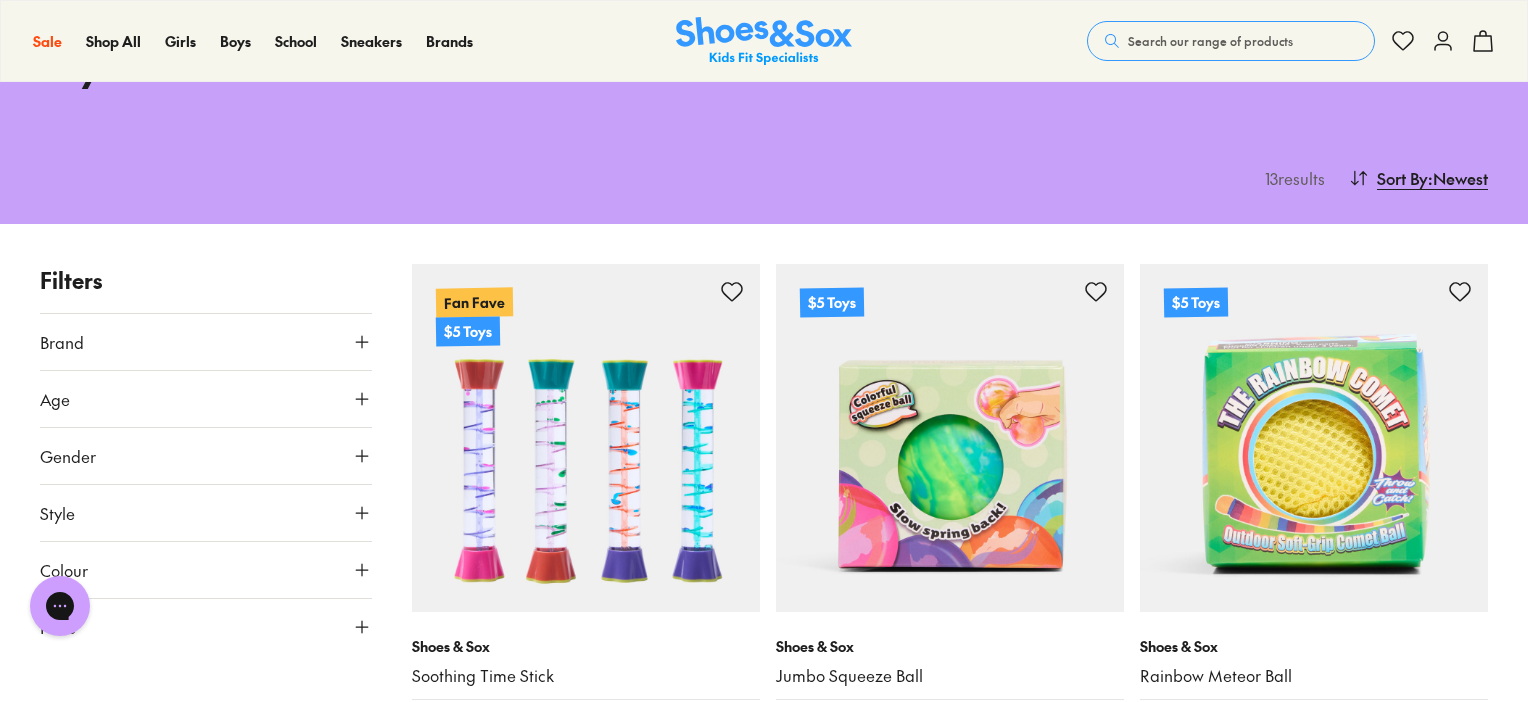 scroll, scrollTop: 0, scrollLeft: 0, axis: both 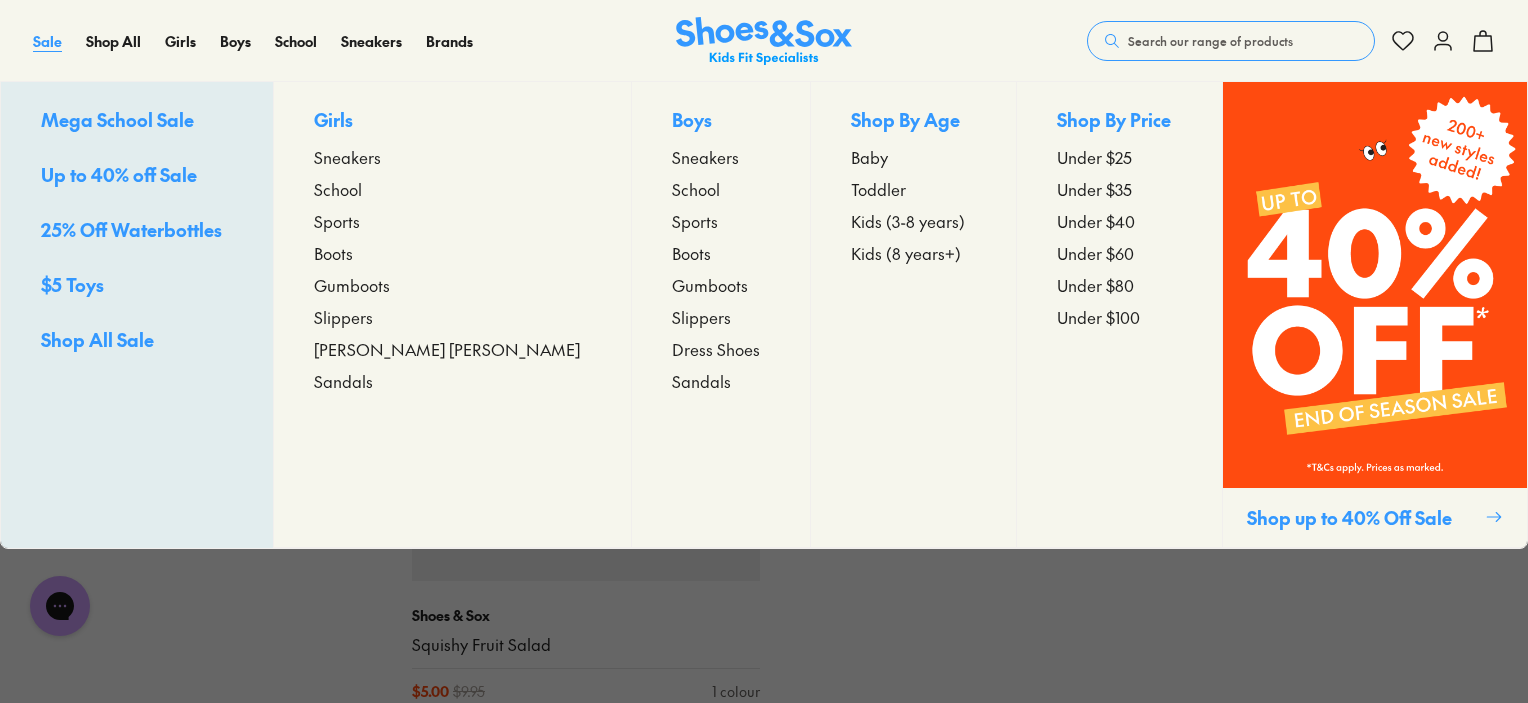 click on "Sale" at bounding box center (47, 41) 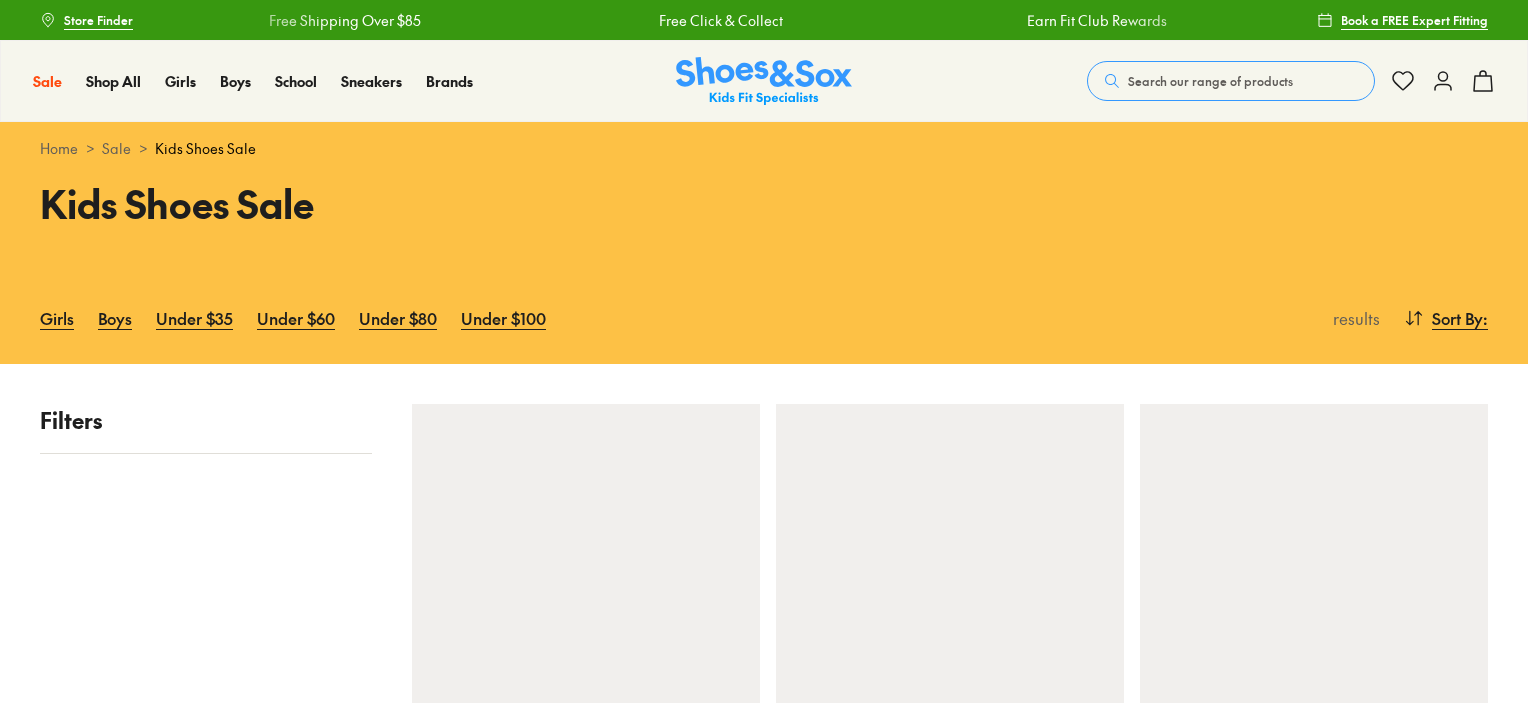 scroll, scrollTop: 0, scrollLeft: 0, axis: both 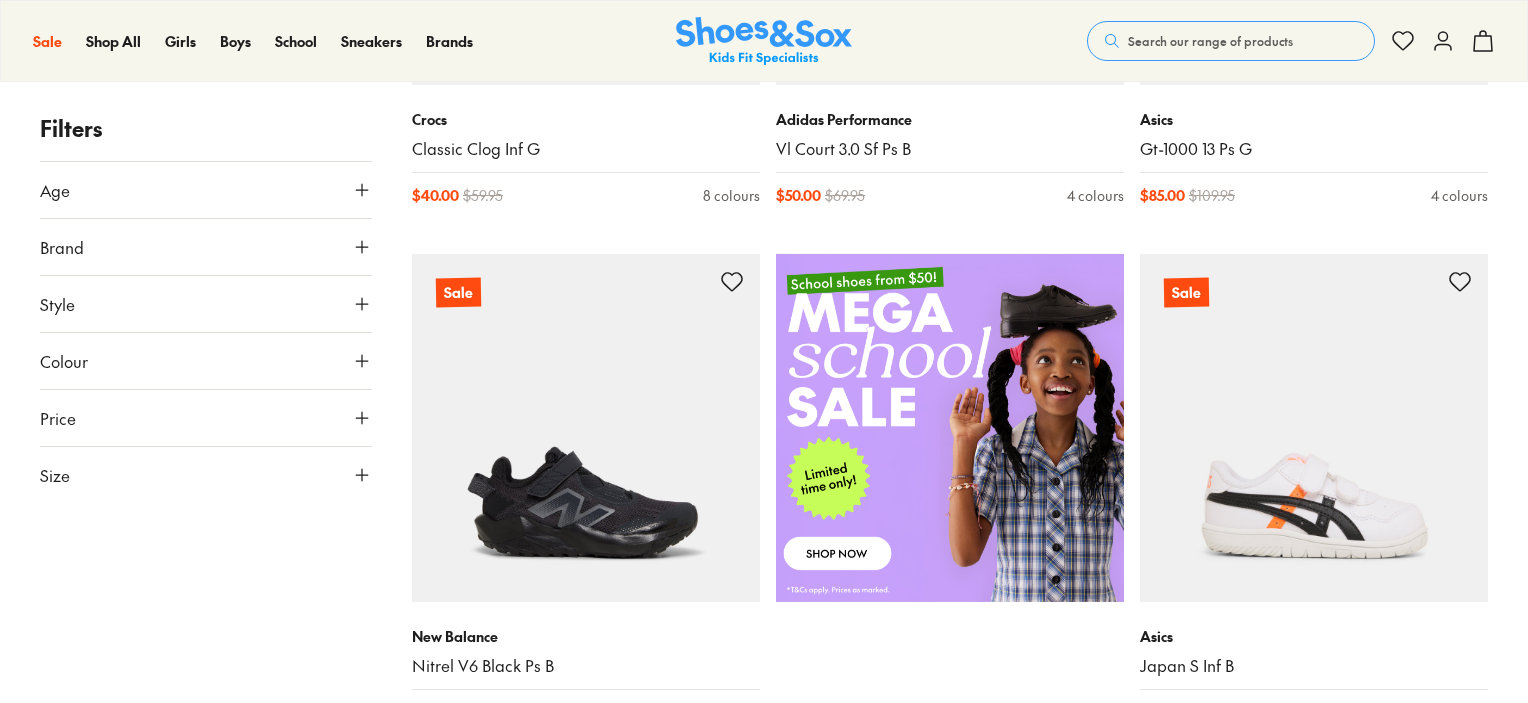 drag, startPoint x: 1533, startPoint y: 56, endPoint x: 1526, endPoint y: -32, distance: 88.27797 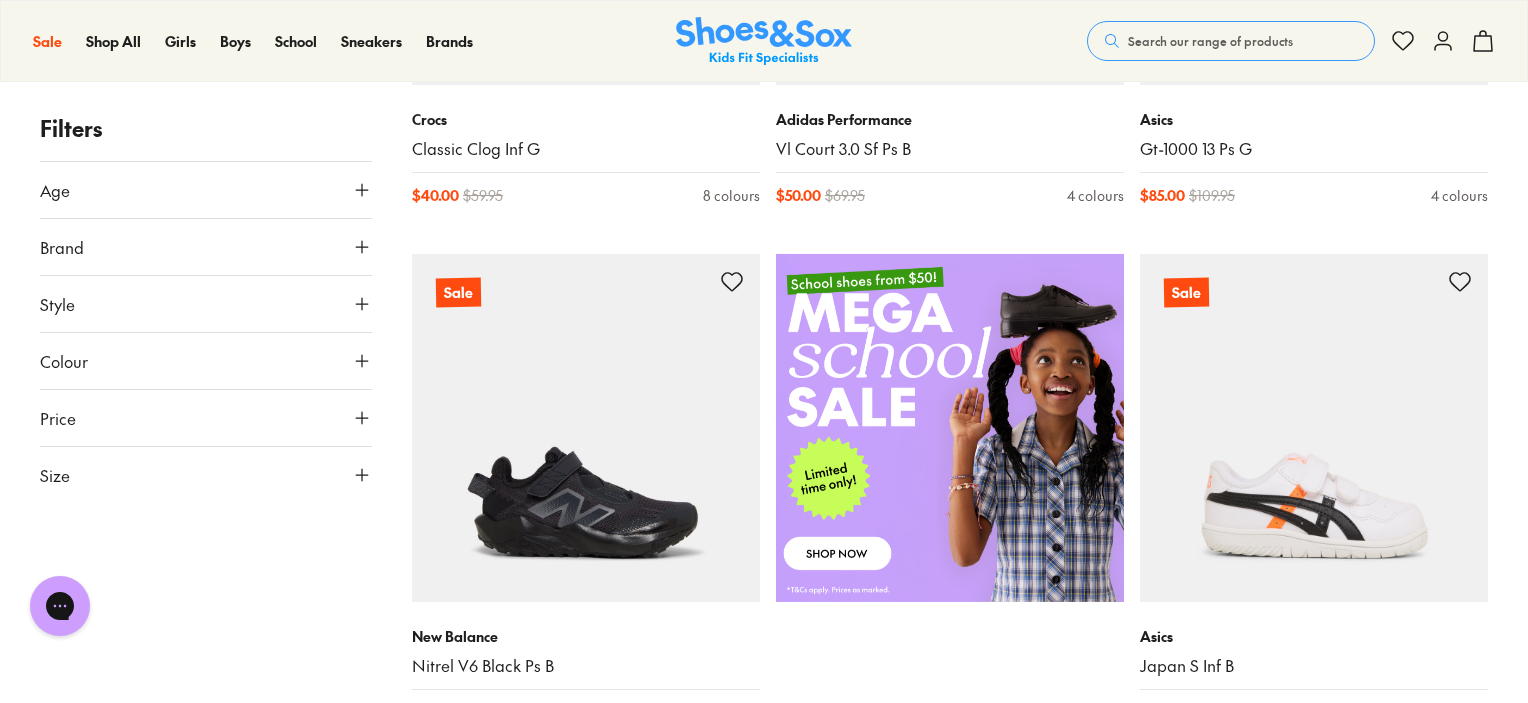 scroll, scrollTop: 0, scrollLeft: 0, axis: both 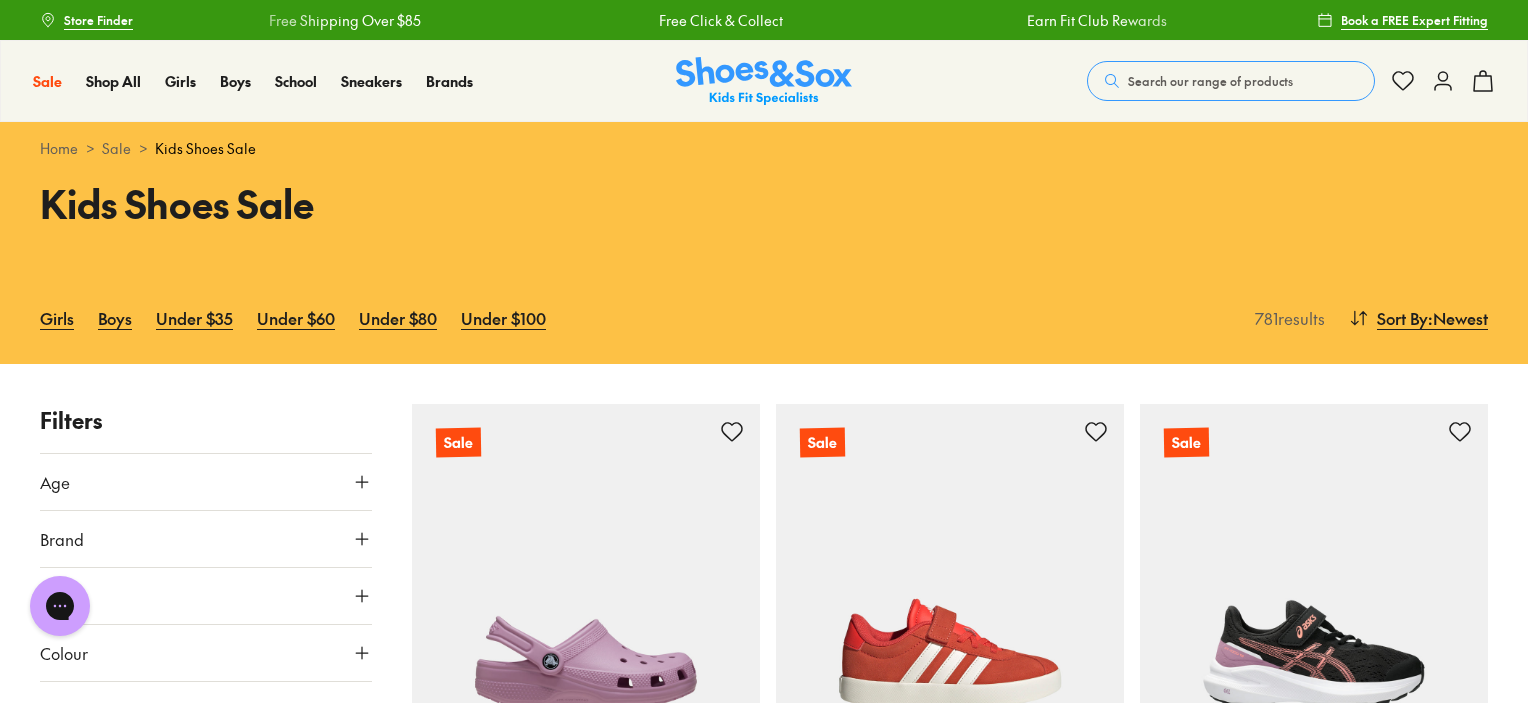 click at bounding box center (764, 81) 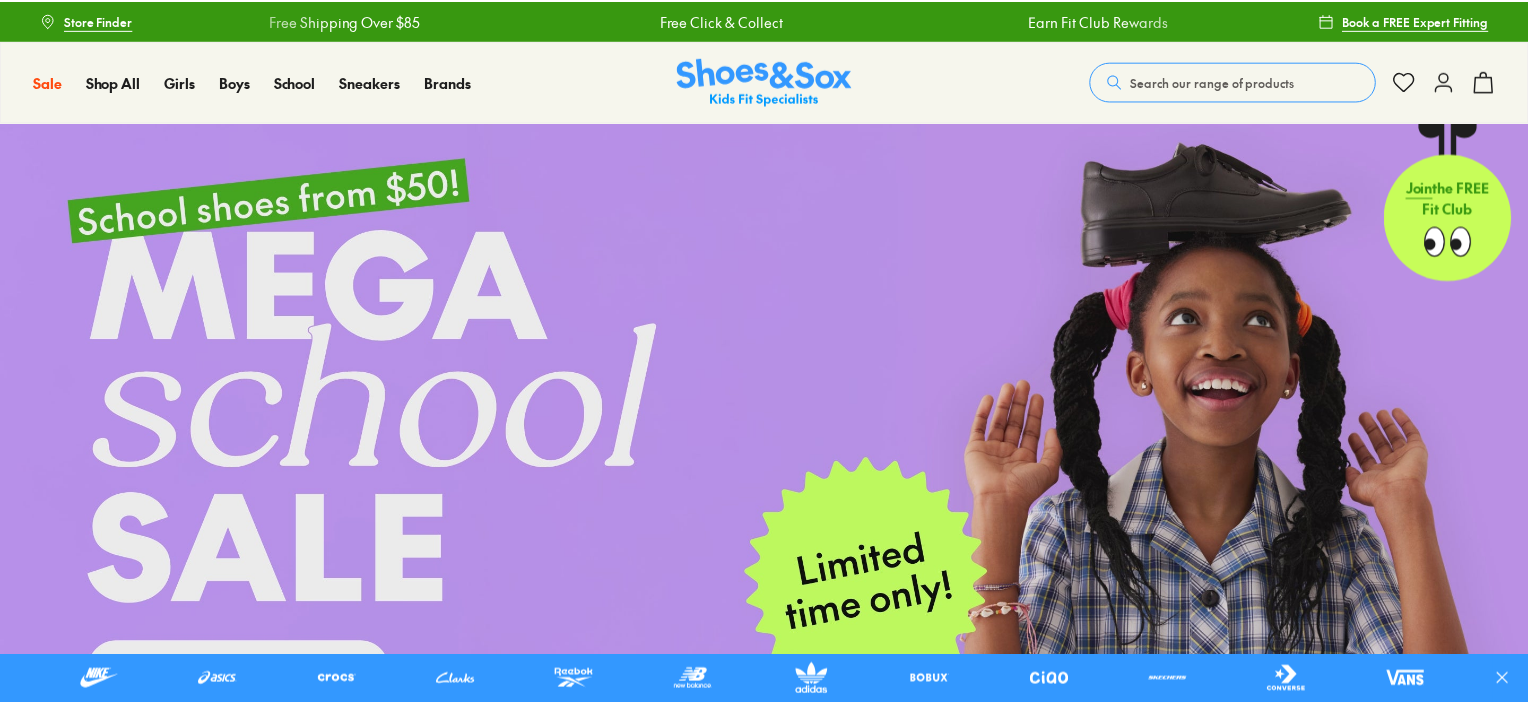 scroll, scrollTop: 0, scrollLeft: 0, axis: both 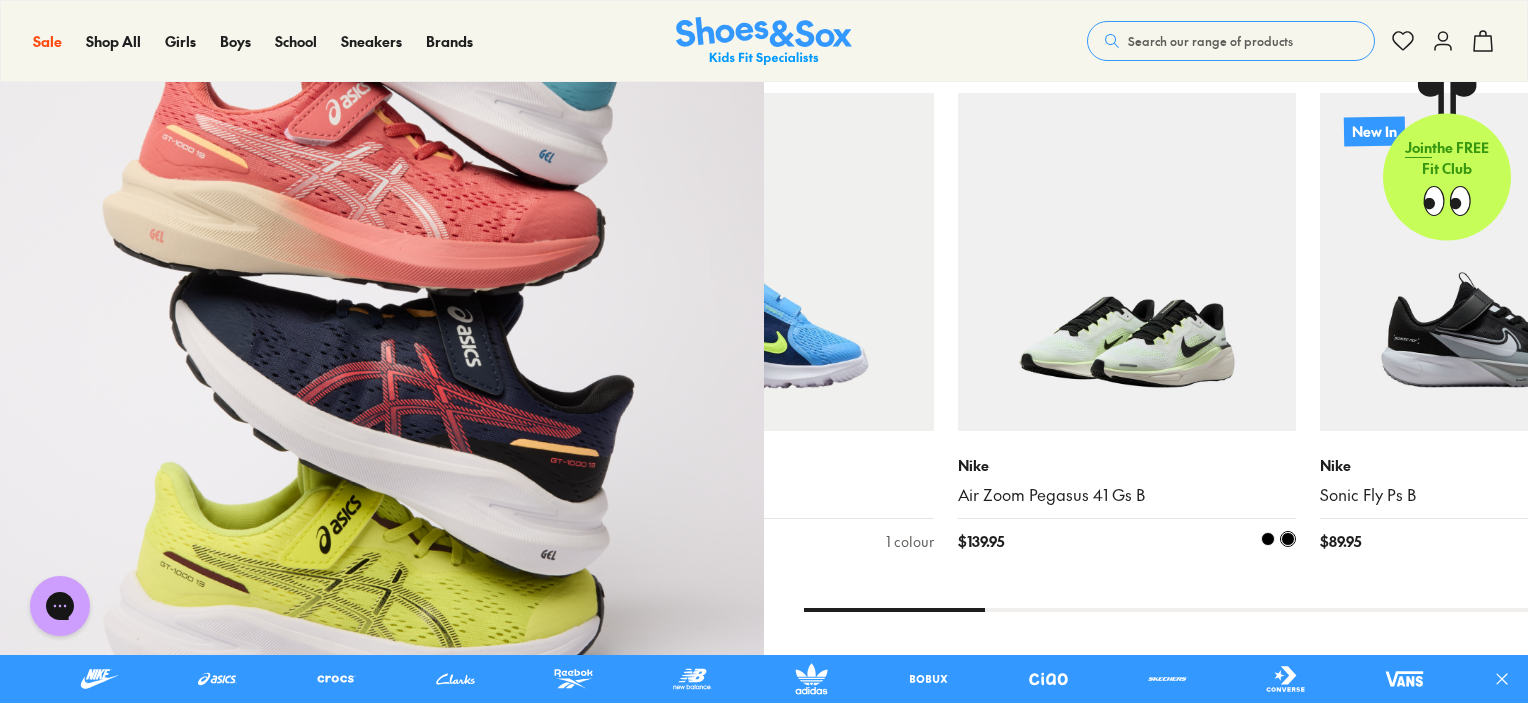 click at bounding box center [1127, 262] 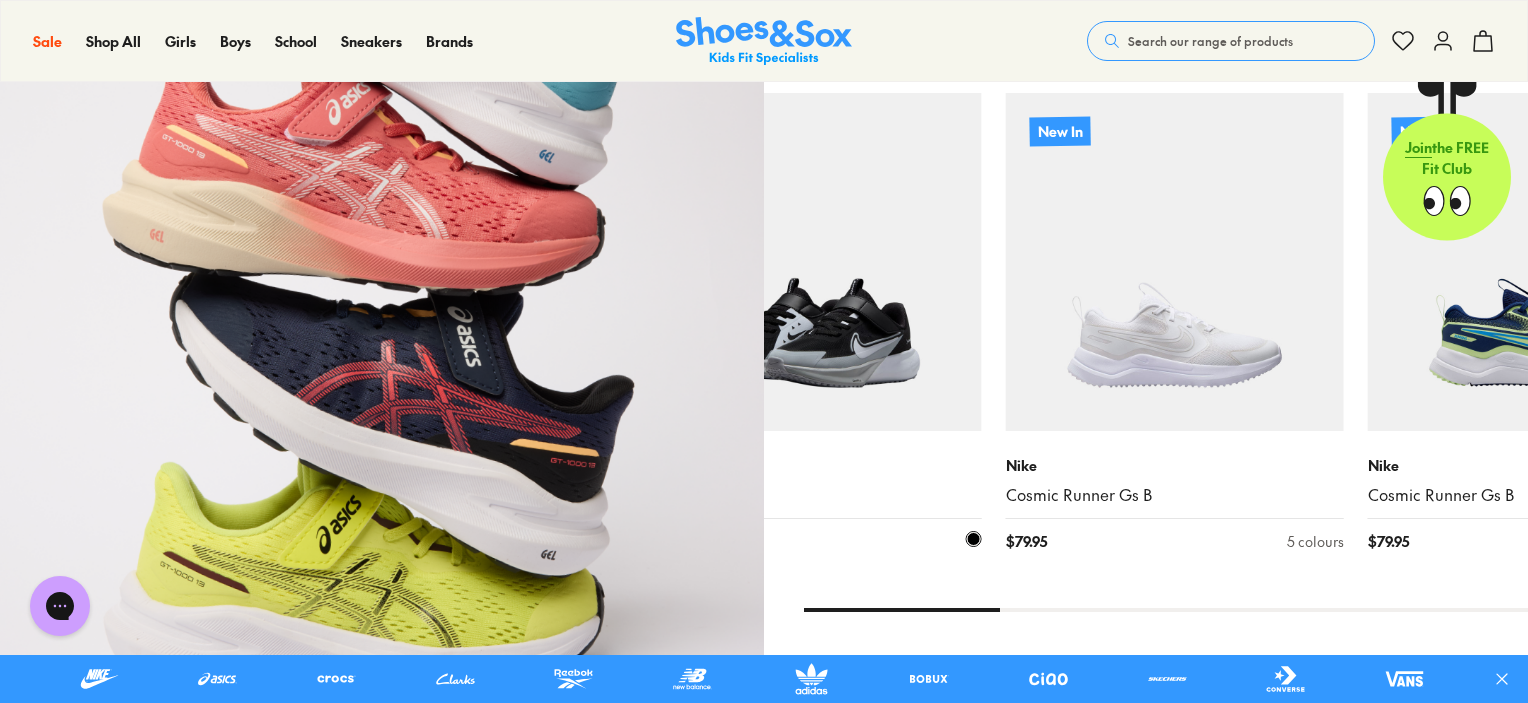 click at bounding box center (813, 262) 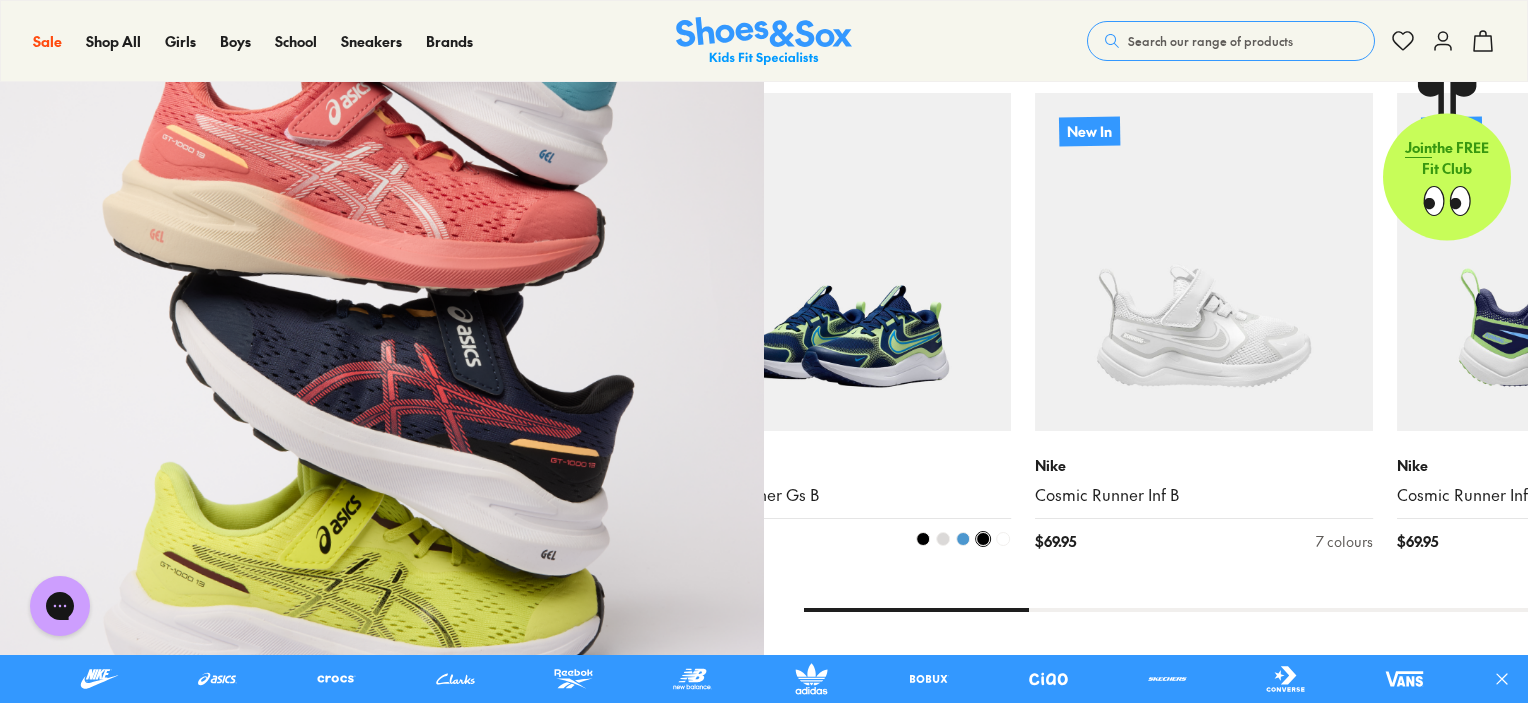 click at bounding box center [842, 262] 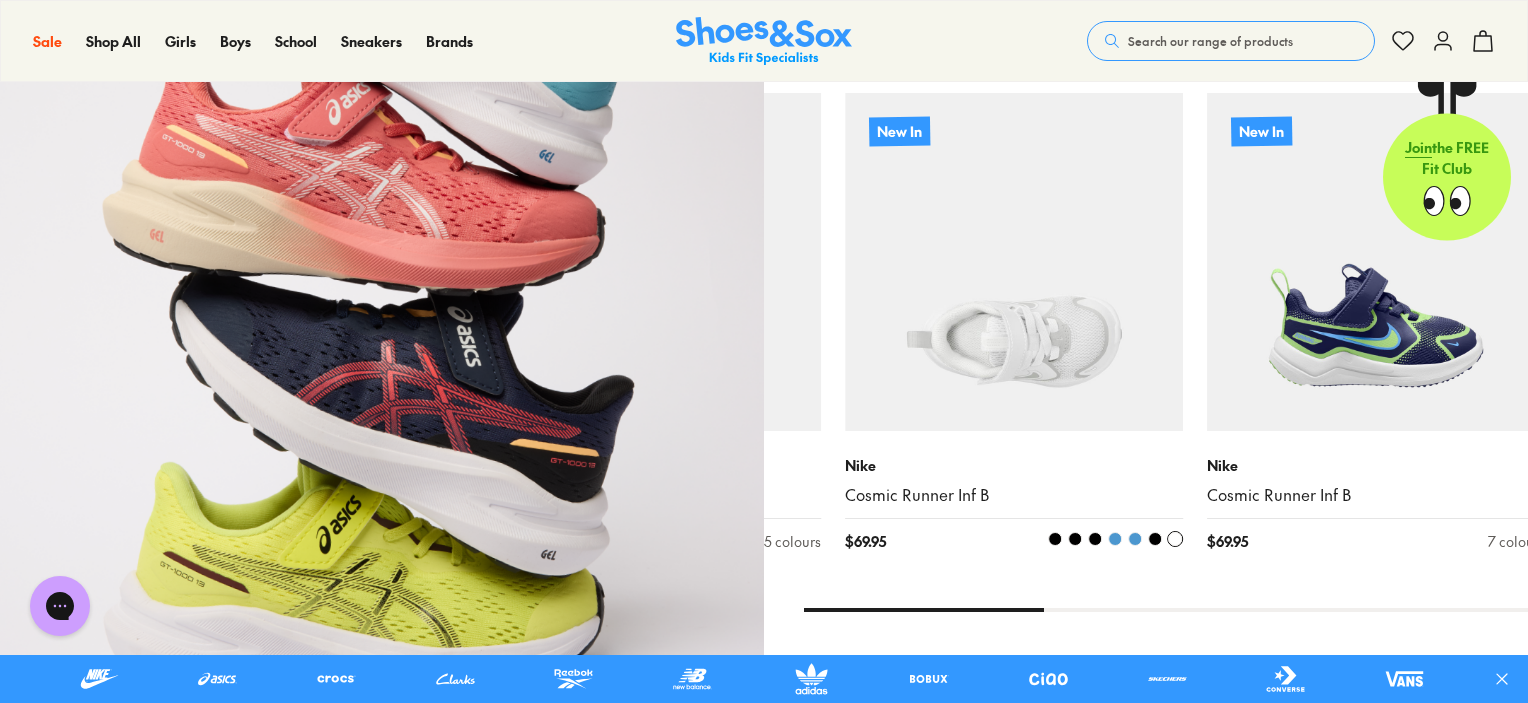click at bounding box center (1014, 262) 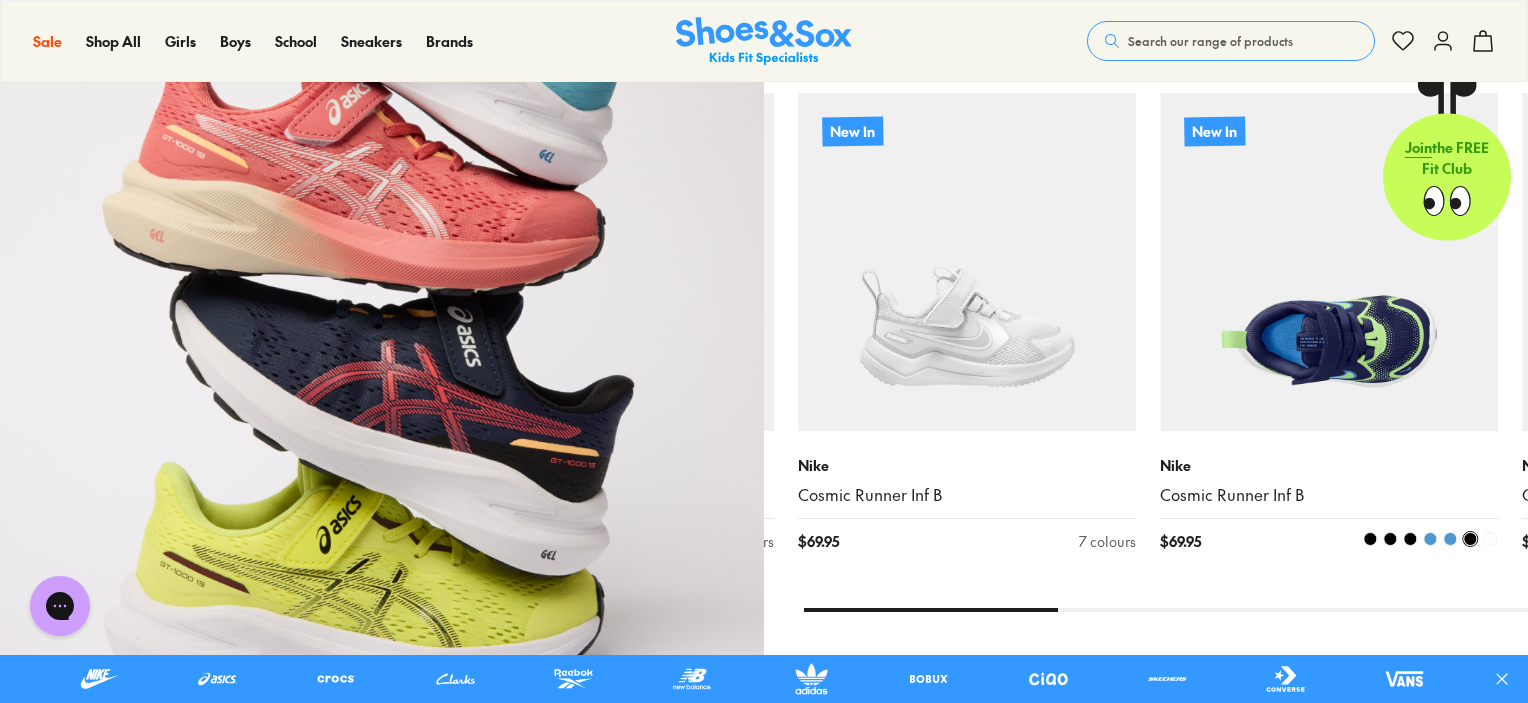 click at bounding box center (1329, 262) 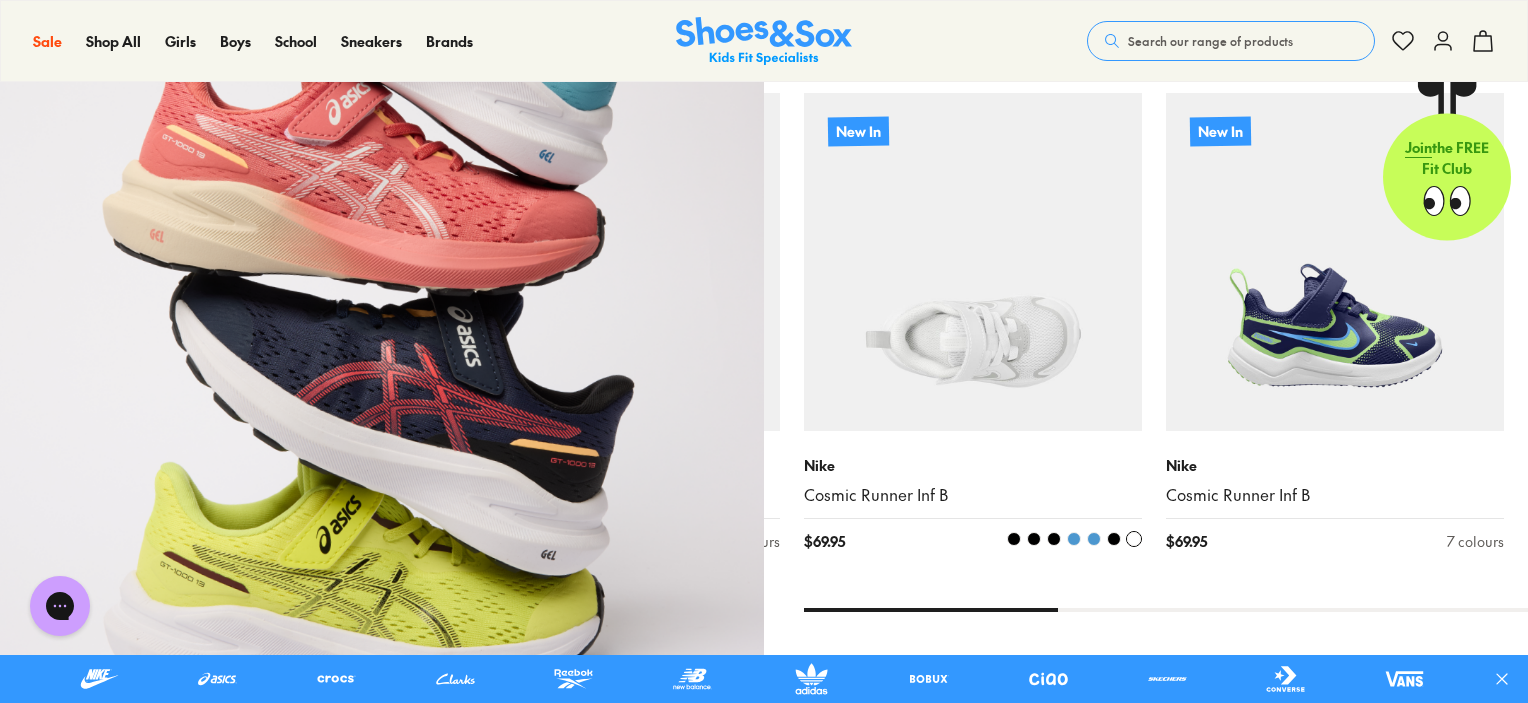 click at bounding box center [973, 262] 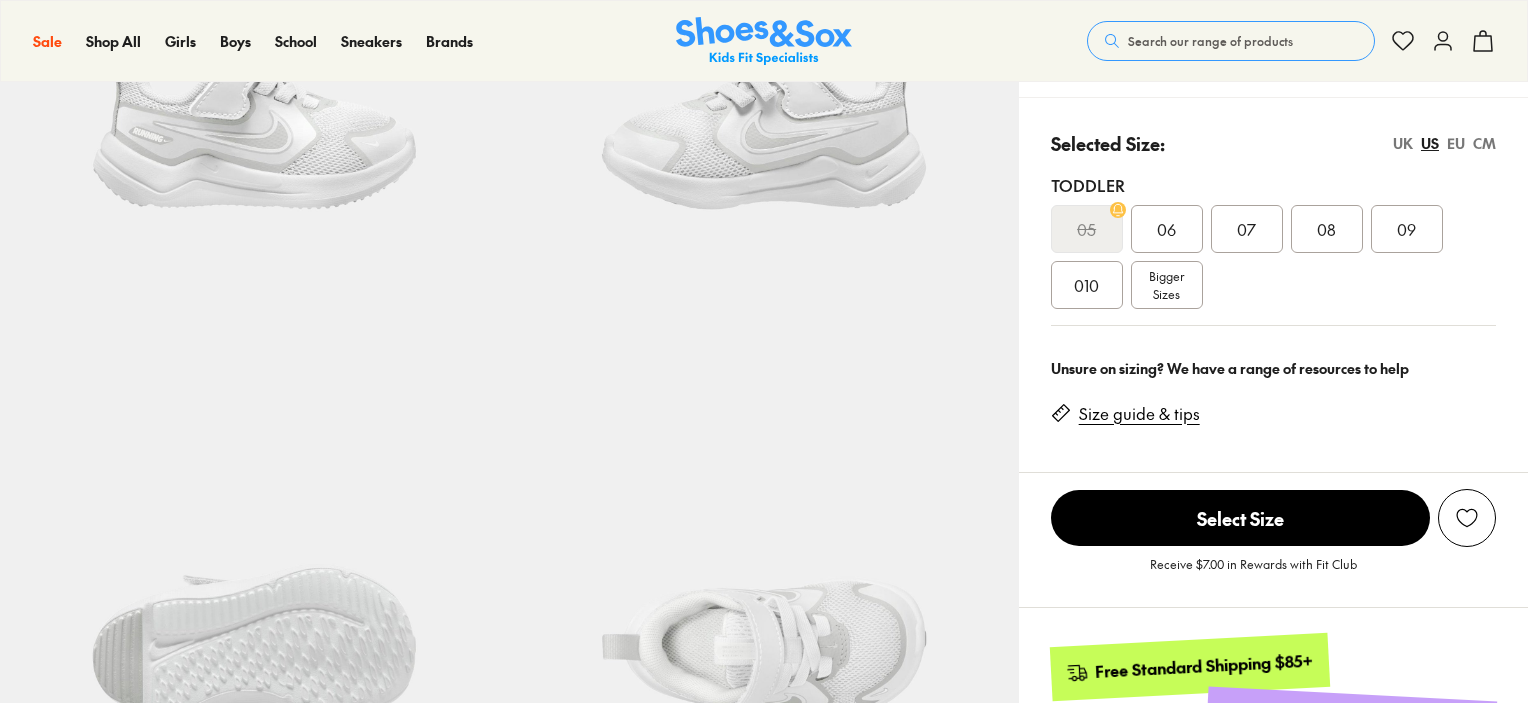 scroll, scrollTop: 400, scrollLeft: 0, axis: vertical 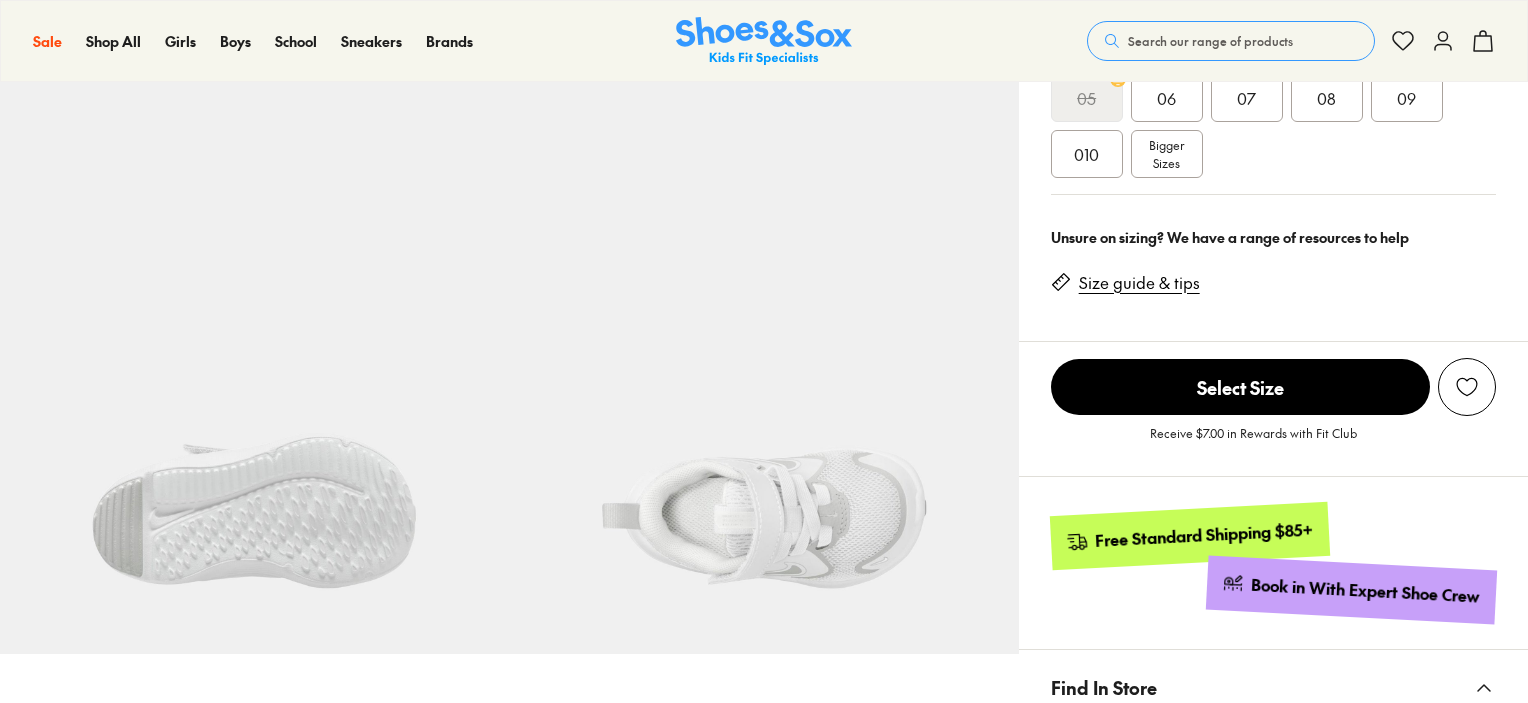 select on "*" 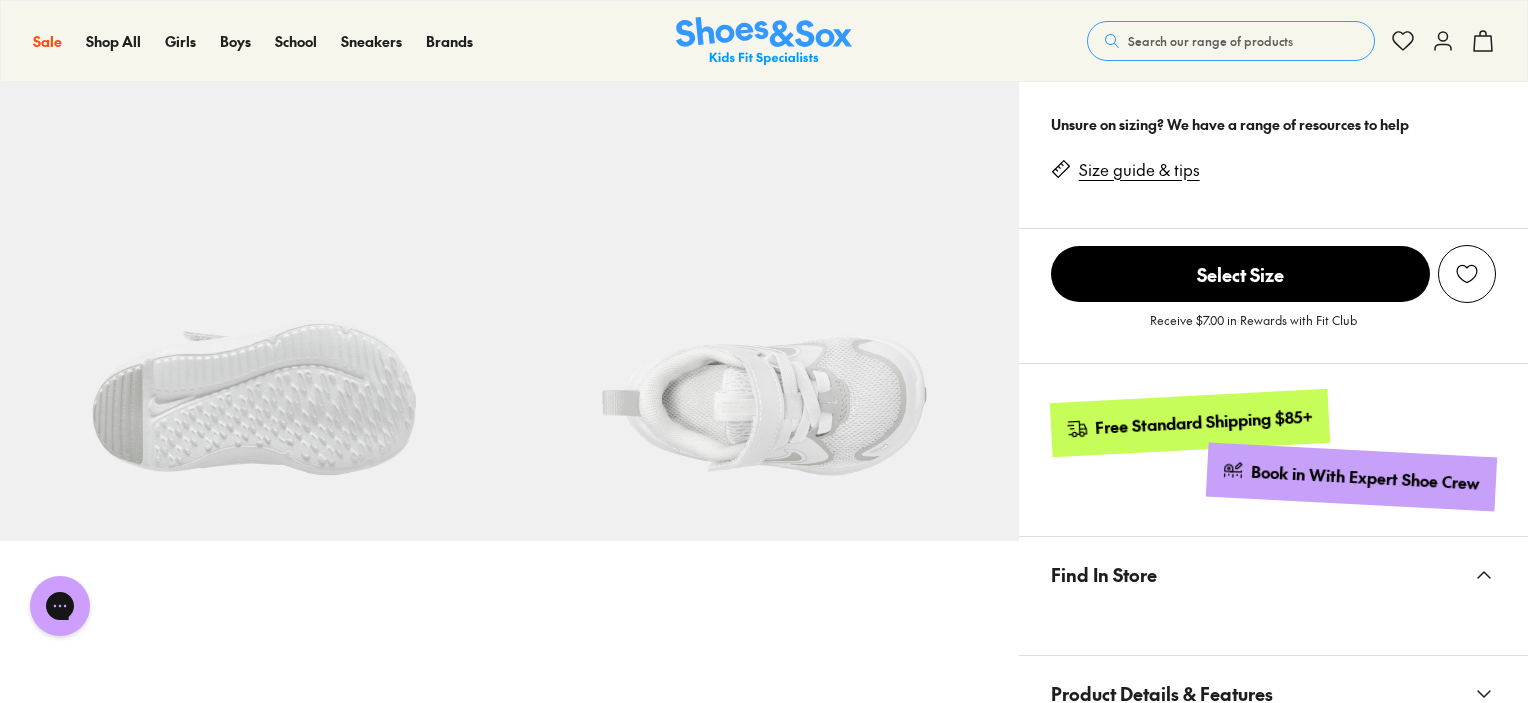 scroll, scrollTop: 0, scrollLeft: 0, axis: both 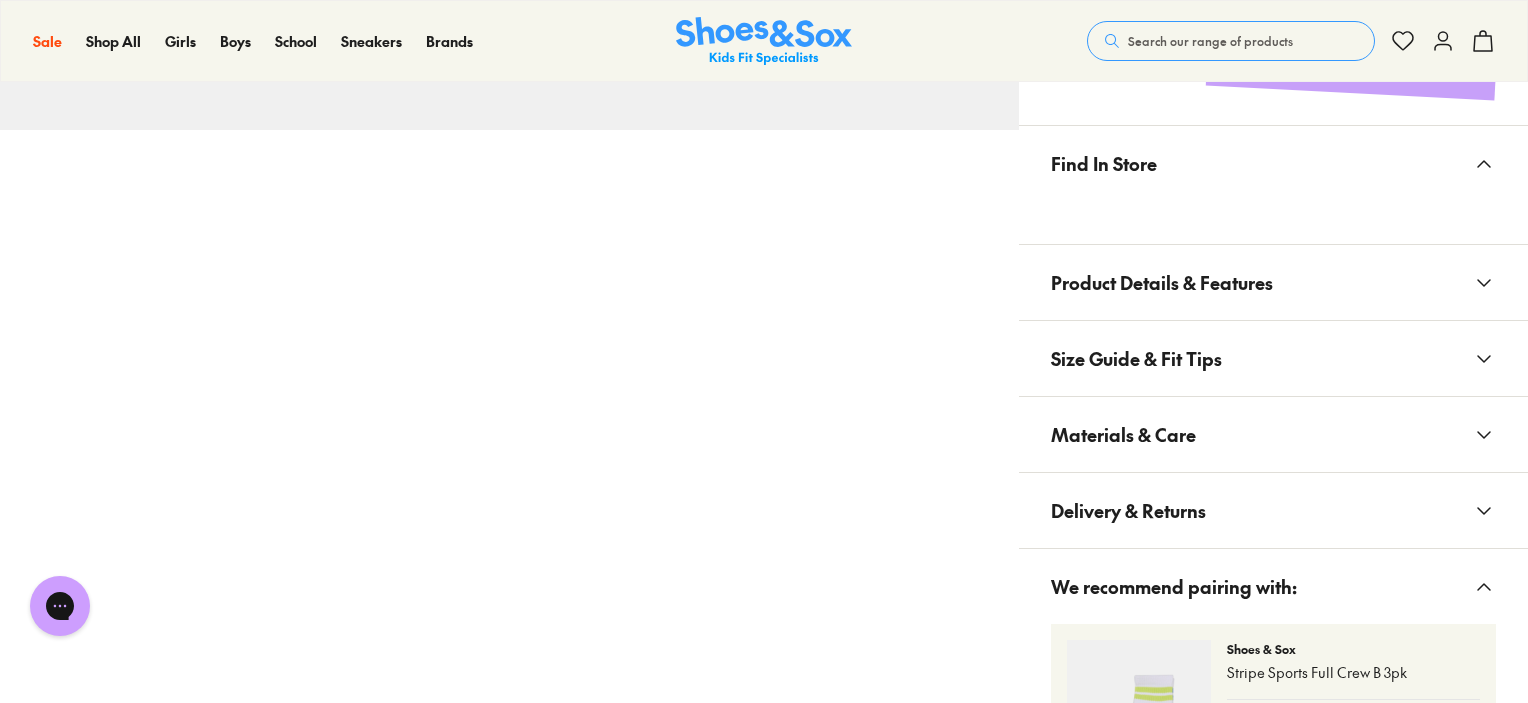 click on "Materials & Care" at bounding box center [1273, 434] 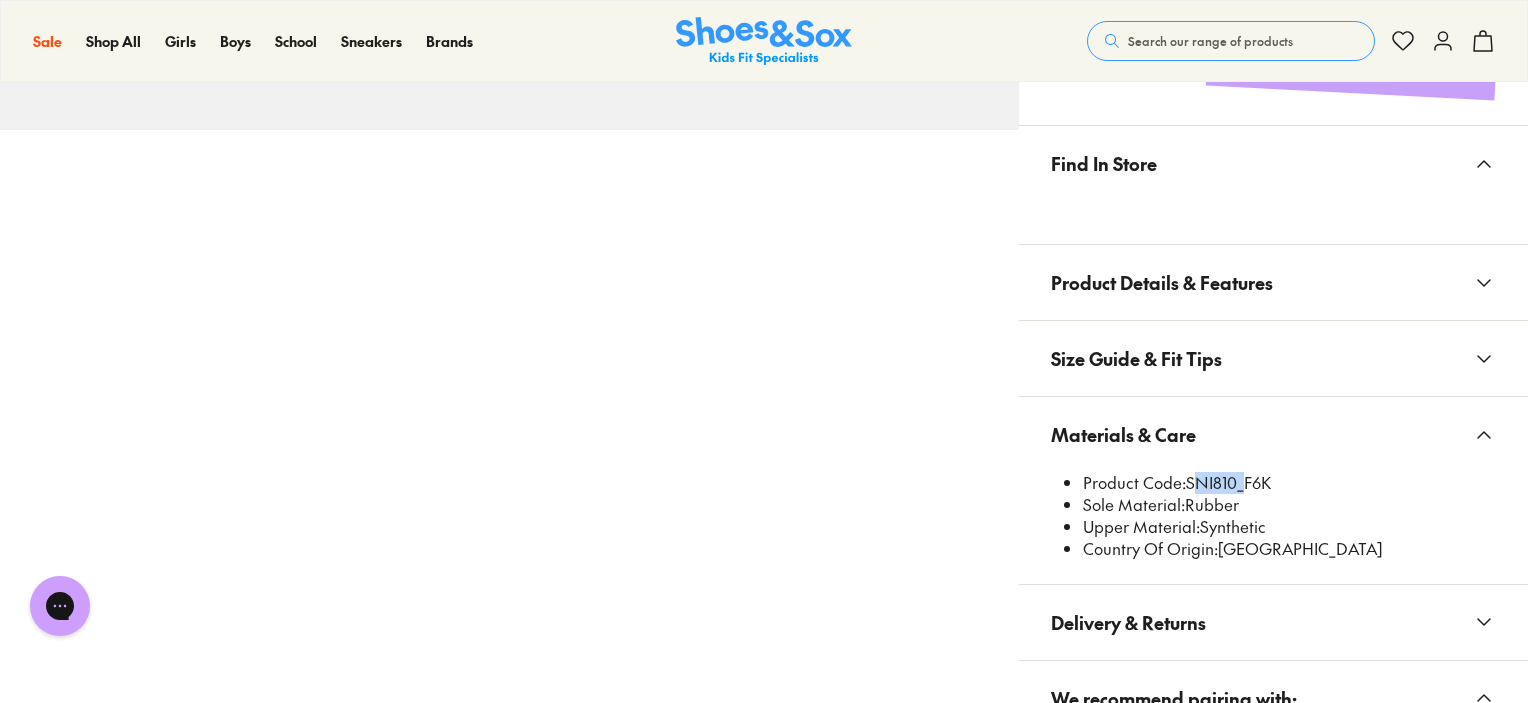 drag, startPoint x: 1236, startPoint y: 480, endPoint x: 1188, endPoint y: 479, distance: 48.010414 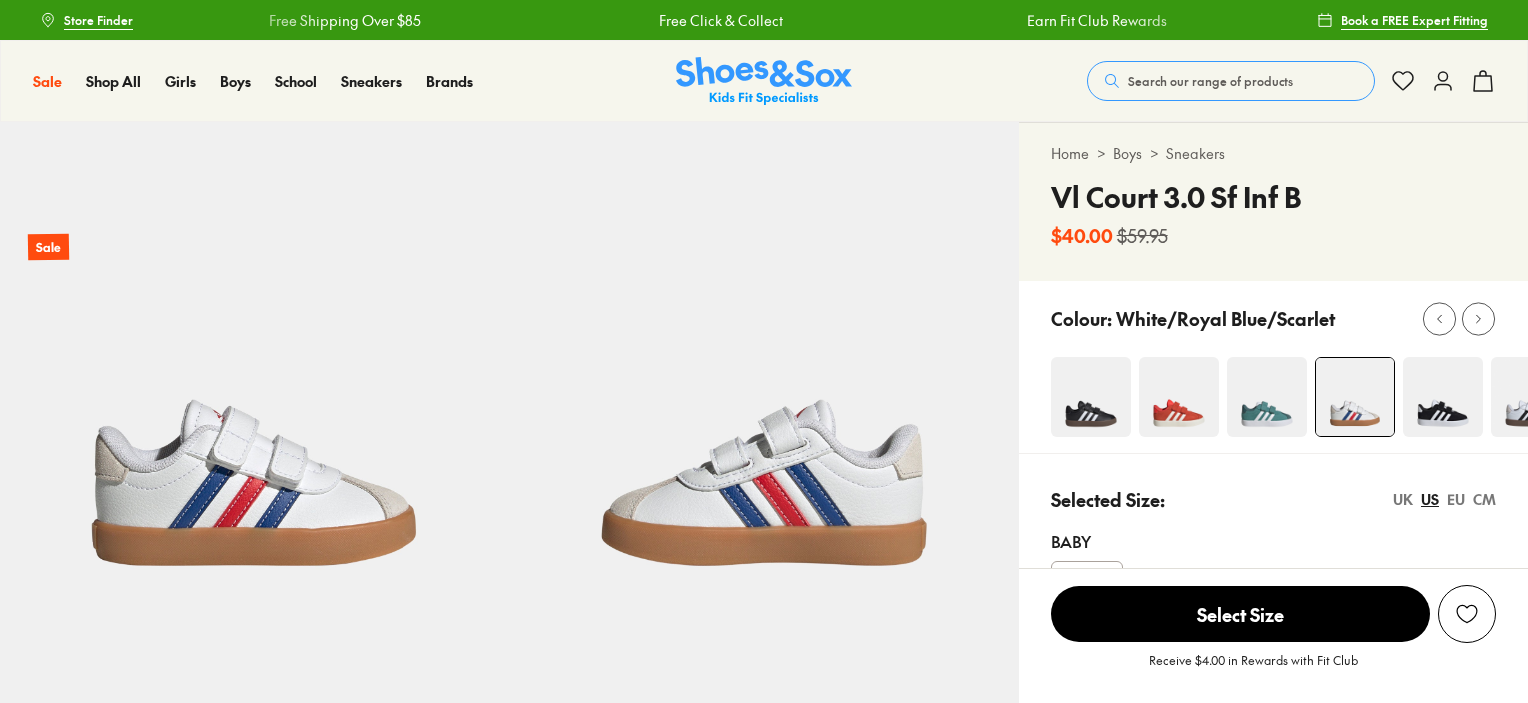 scroll, scrollTop: 0, scrollLeft: 0, axis: both 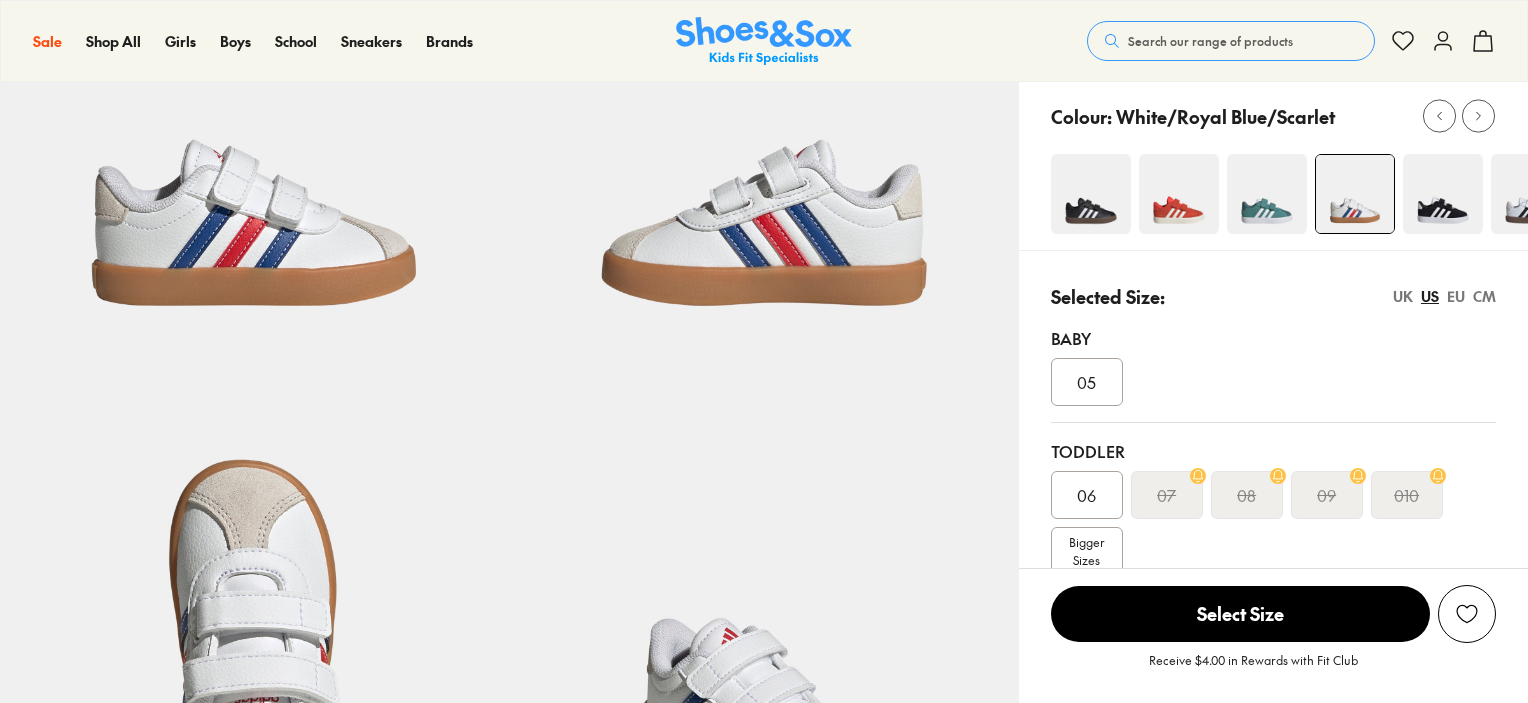 select on "*" 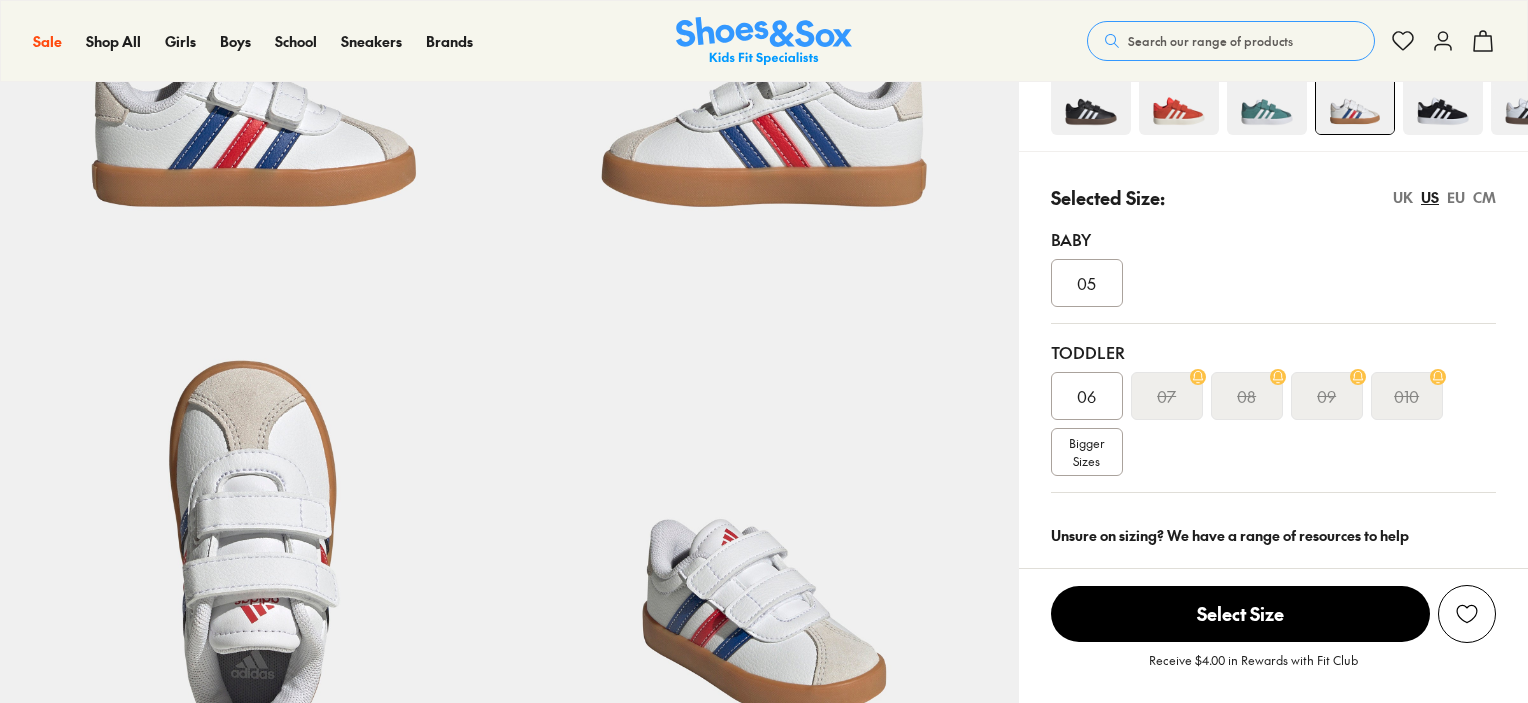 drag, startPoint x: 1532, startPoint y: 110, endPoint x: 1535, endPoint y: 187, distance: 77.05842 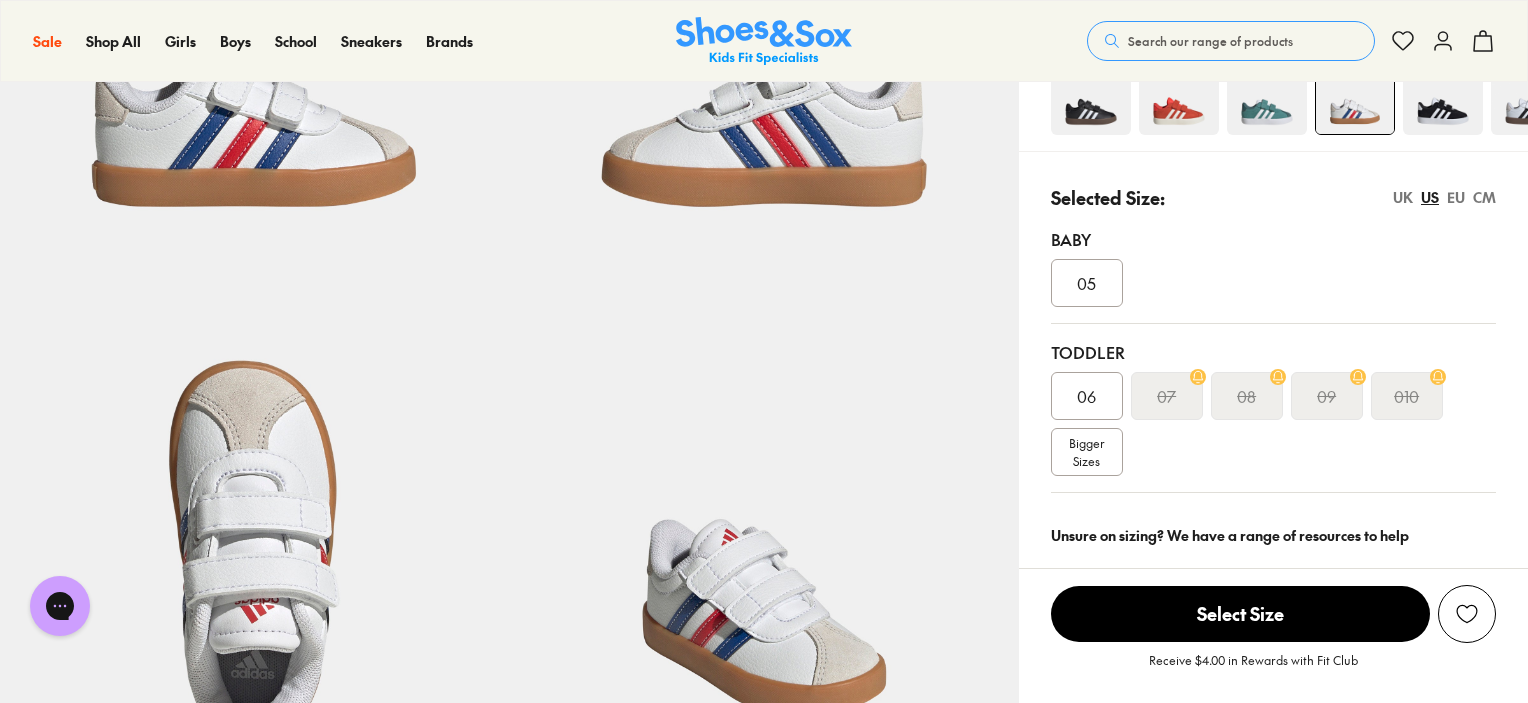 scroll, scrollTop: 0, scrollLeft: 0, axis: both 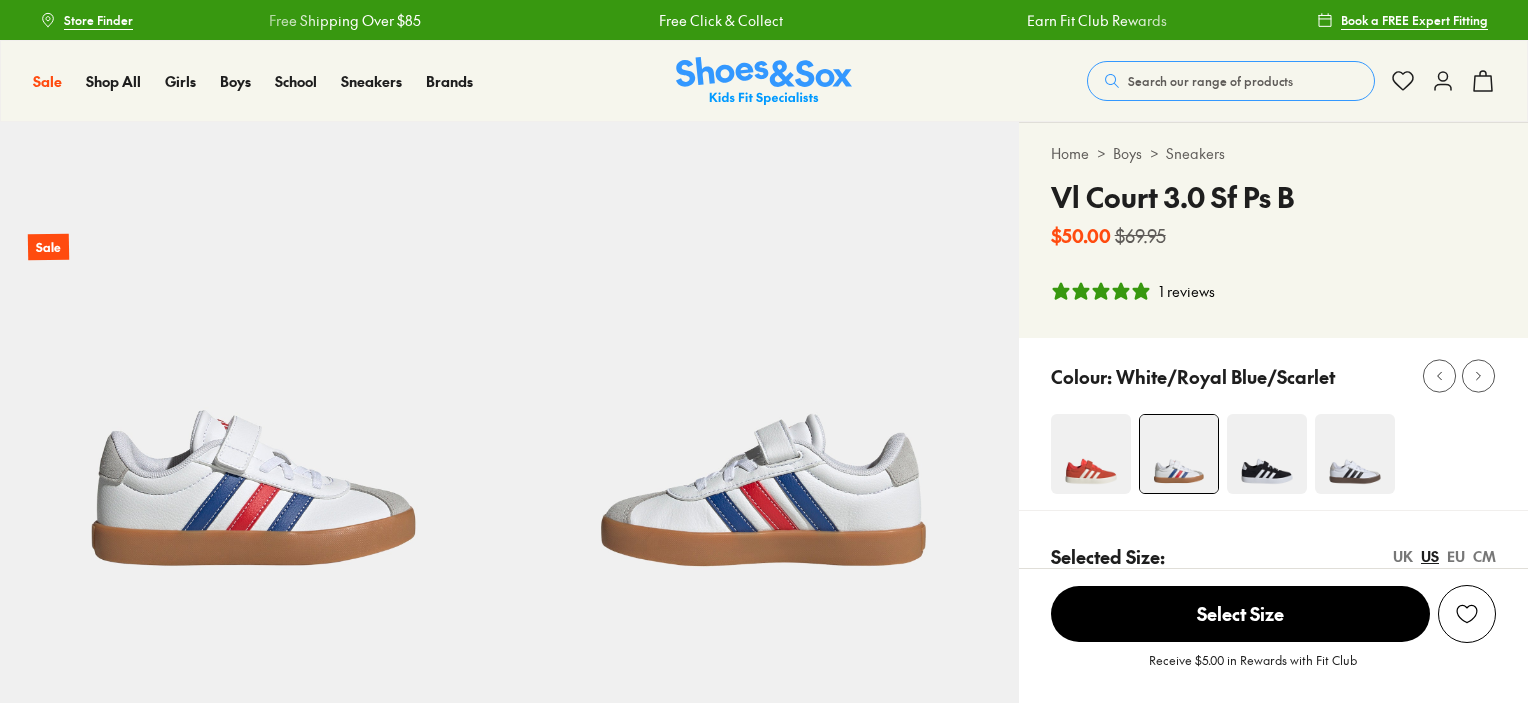 select on "*" 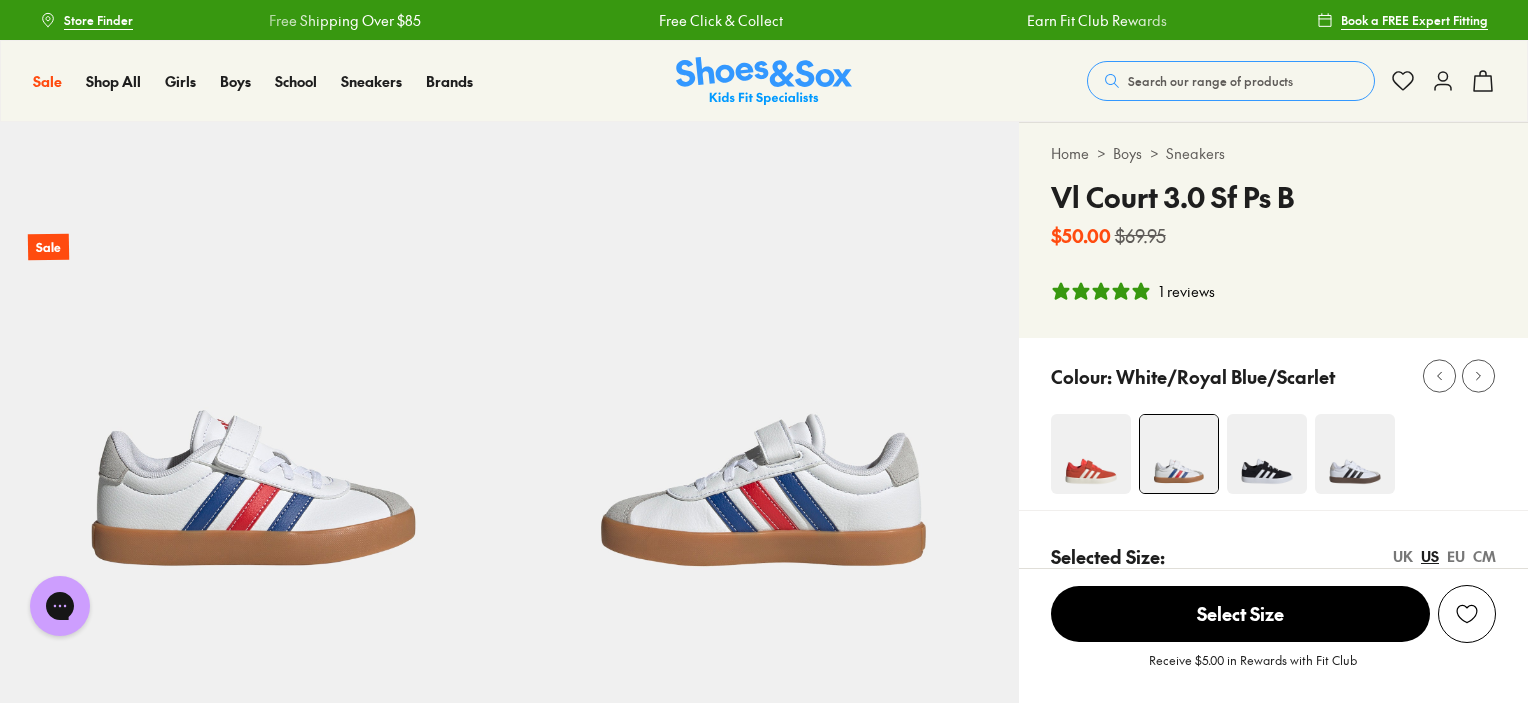scroll, scrollTop: 0, scrollLeft: 0, axis: both 